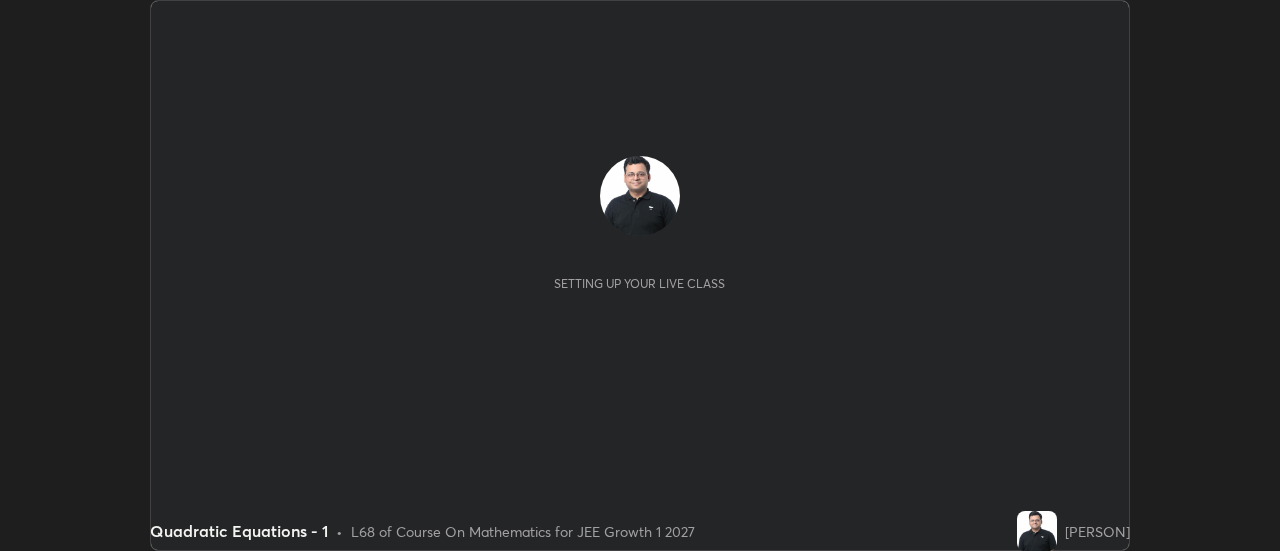 scroll, scrollTop: 0, scrollLeft: 0, axis: both 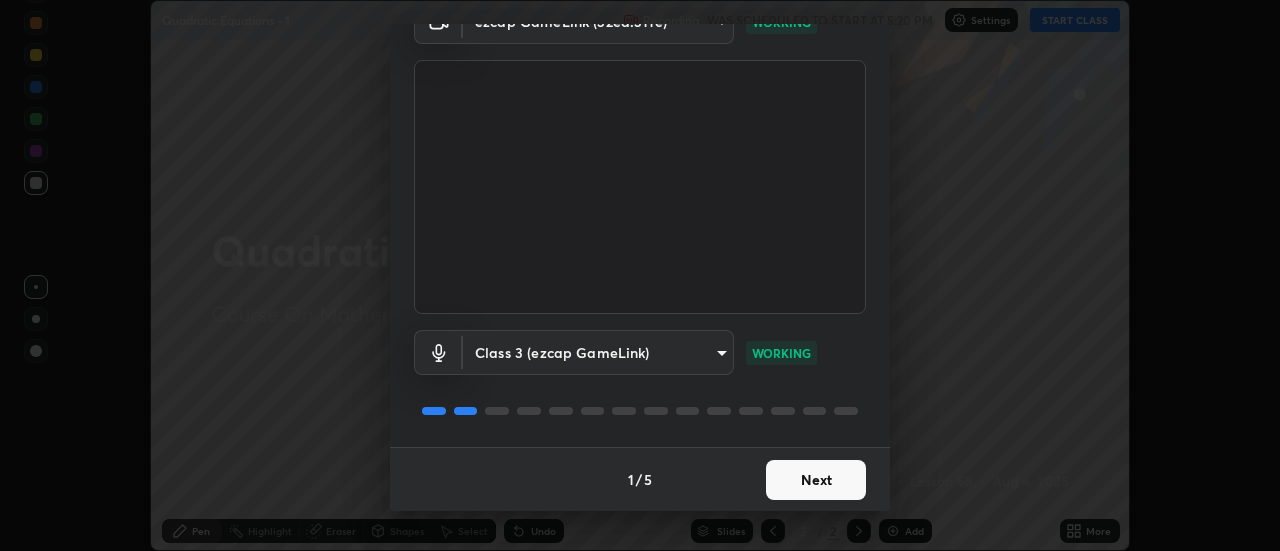 click on "Next" at bounding box center (816, 480) 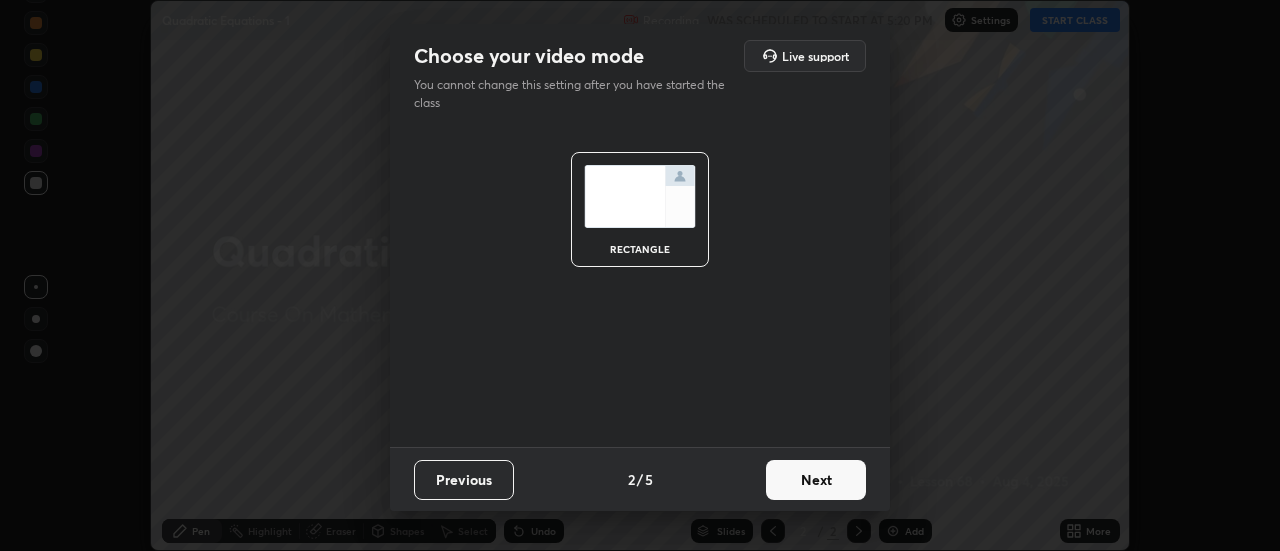 click on "Next" at bounding box center (816, 480) 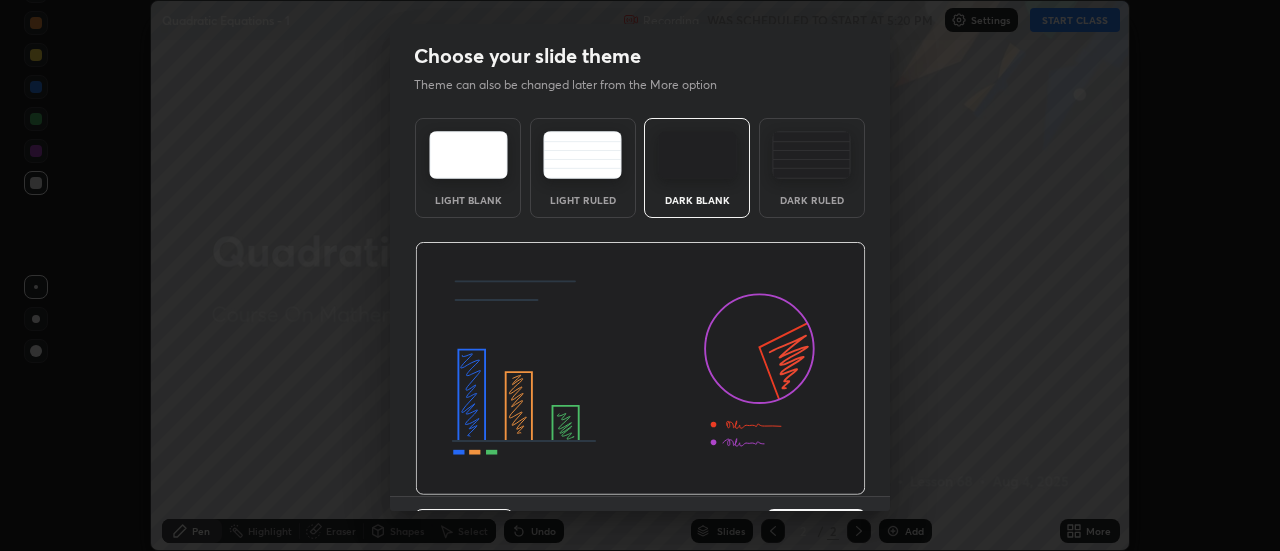 click at bounding box center [640, 369] 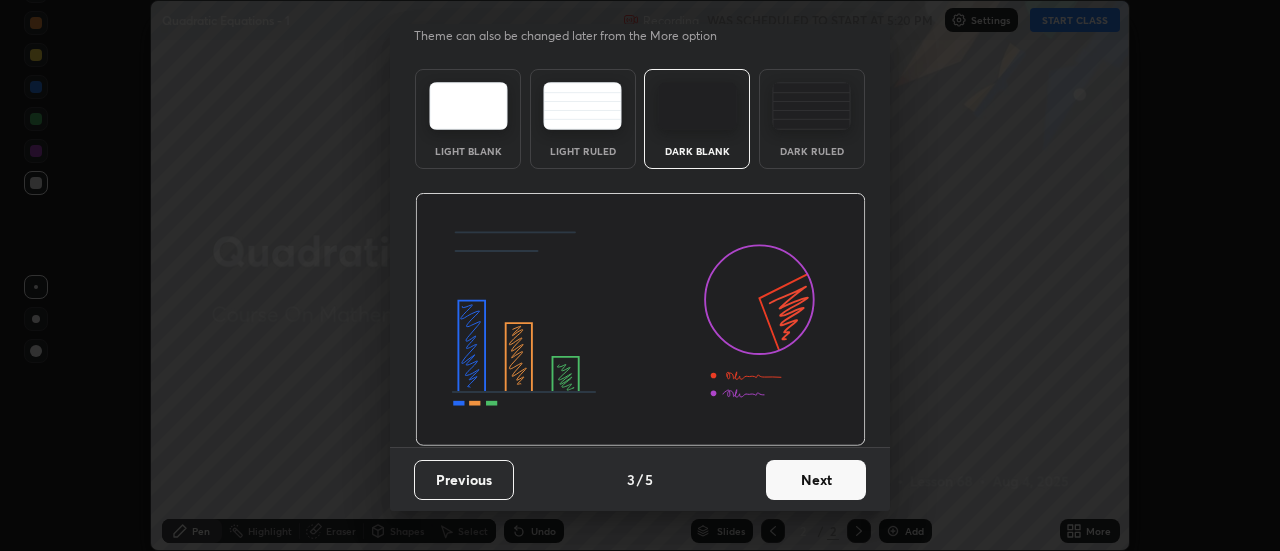 click on "Next" at bounding box center [816, 480] 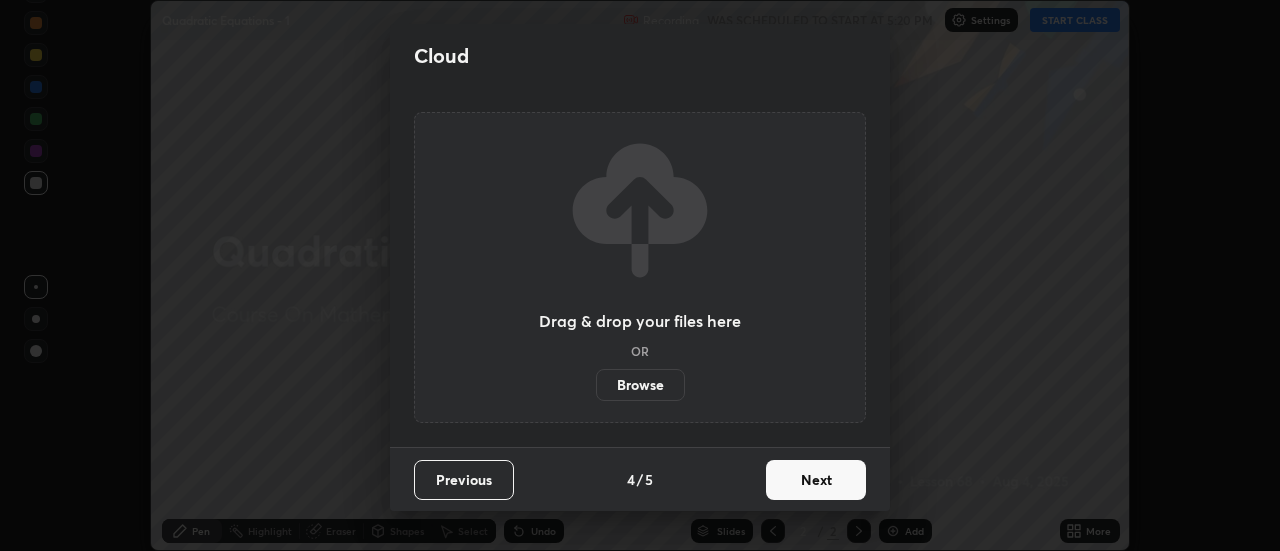 scroll, scrollTop: 0, scrollLeft: 0, axis: both 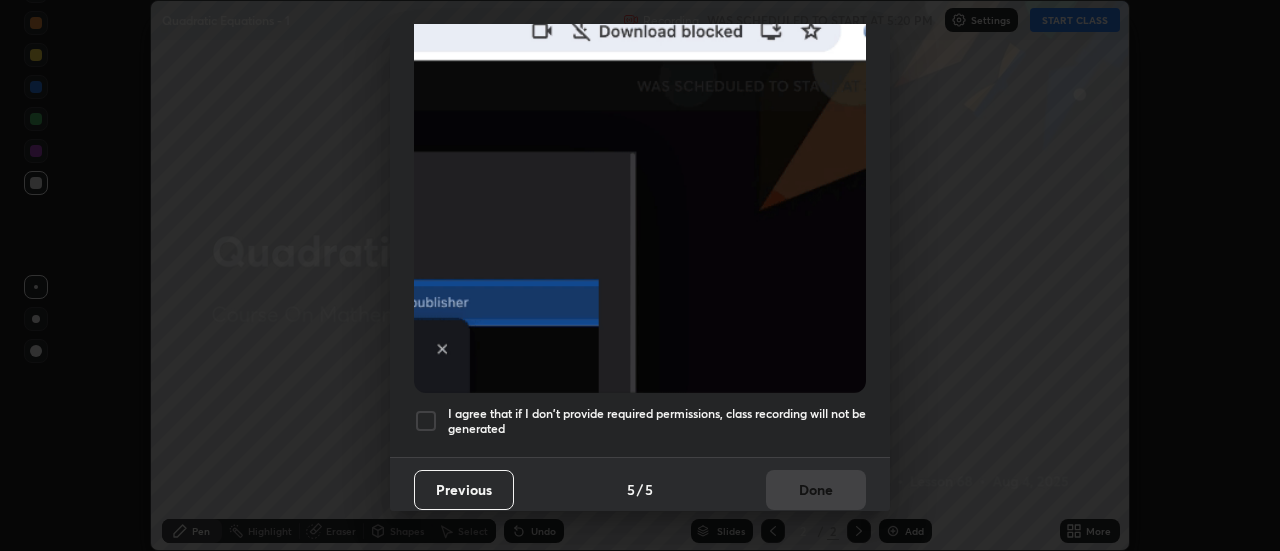click on "Previous 5 / 5 Done" at bounding box center (640, 489) 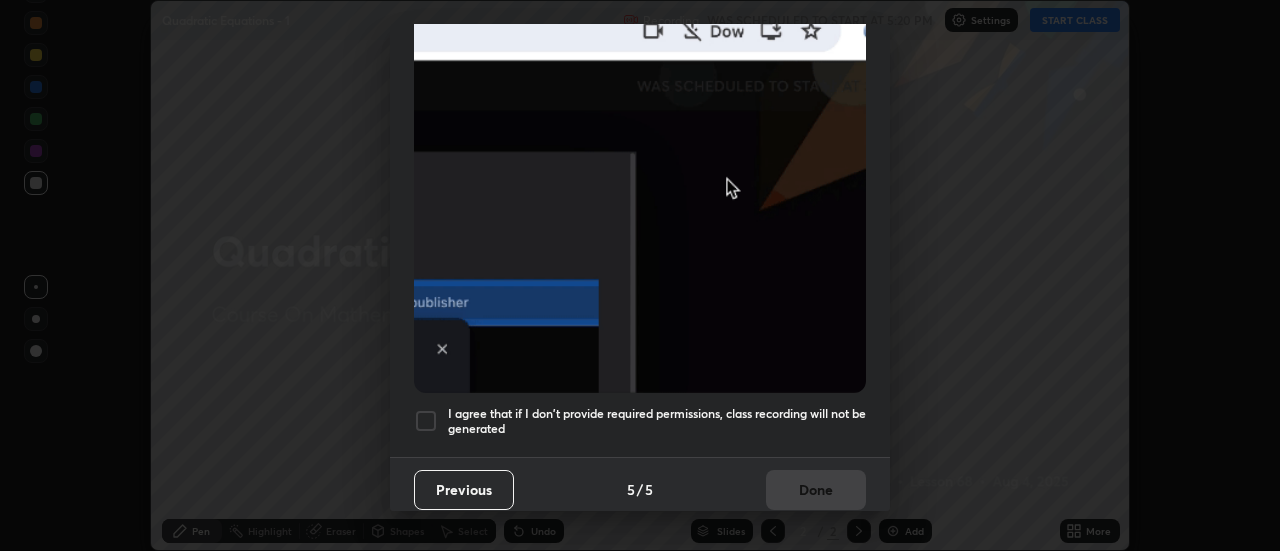 click on "I agree that if I don't provide required permissions, class recording will not be generated" at bounding box center (657, 421) 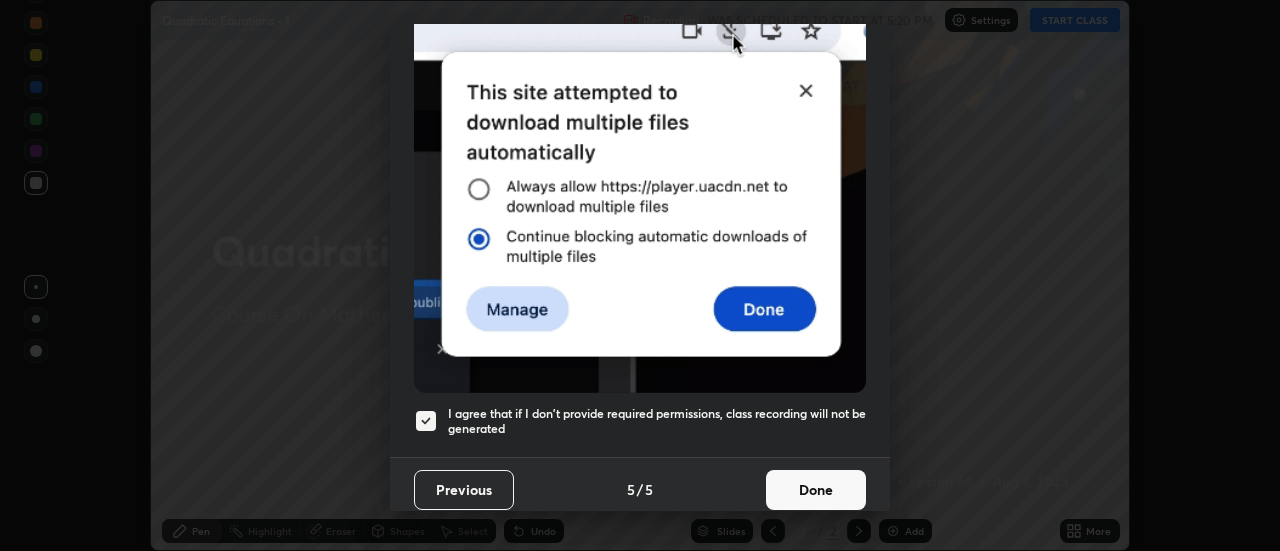 click on "Done" at bounding box center (816, 490) 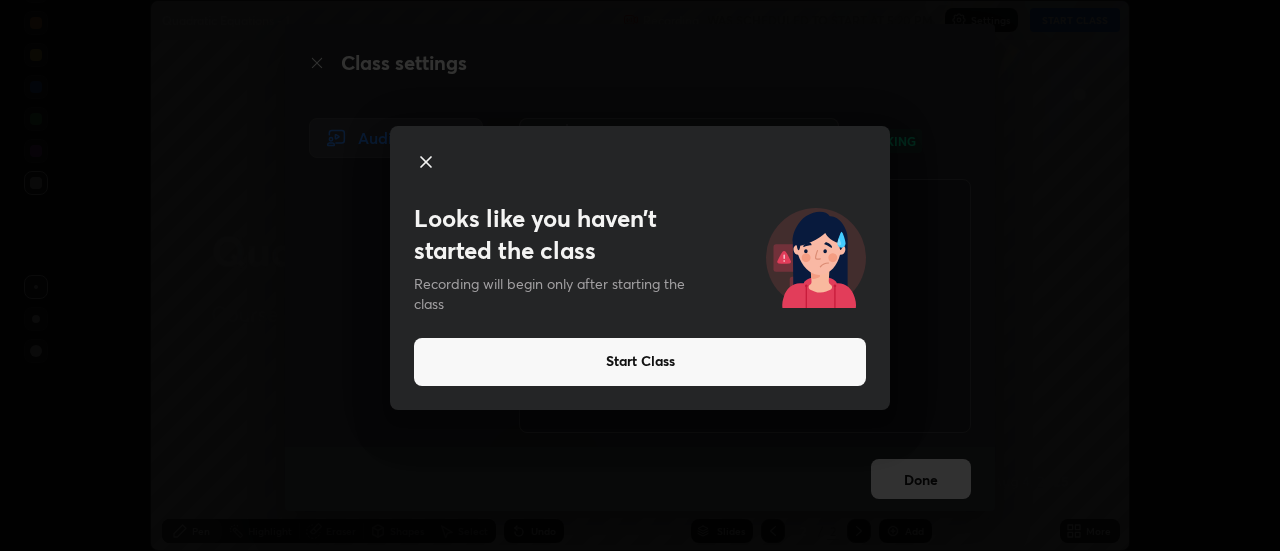 click on "Start Class" at bounding box center [640, 362] 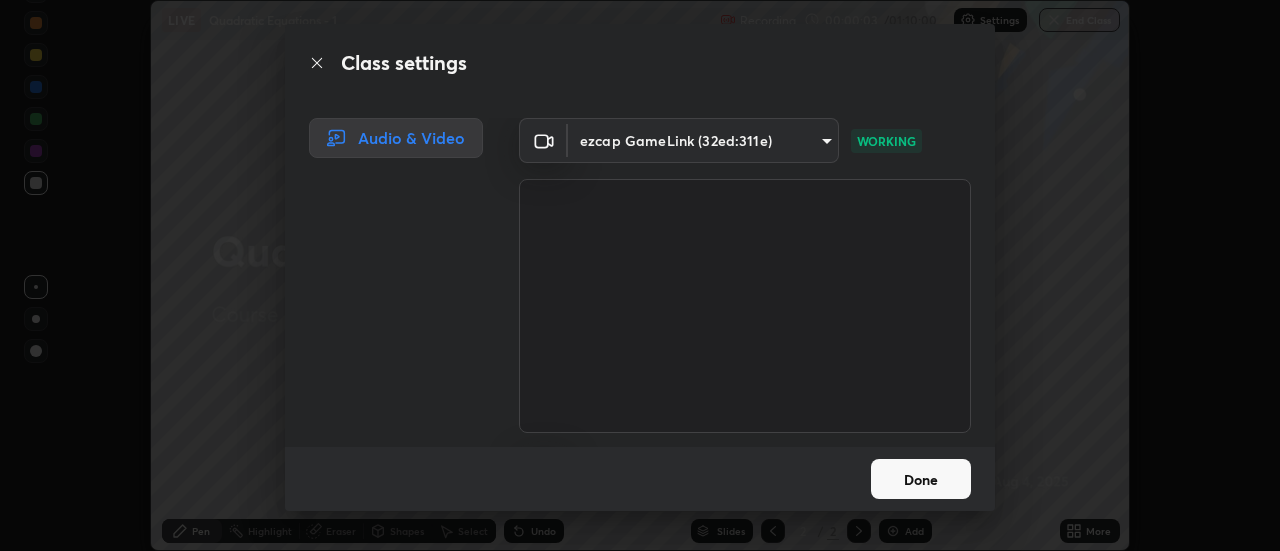 click on "Done" at bounding box center [921, 479] 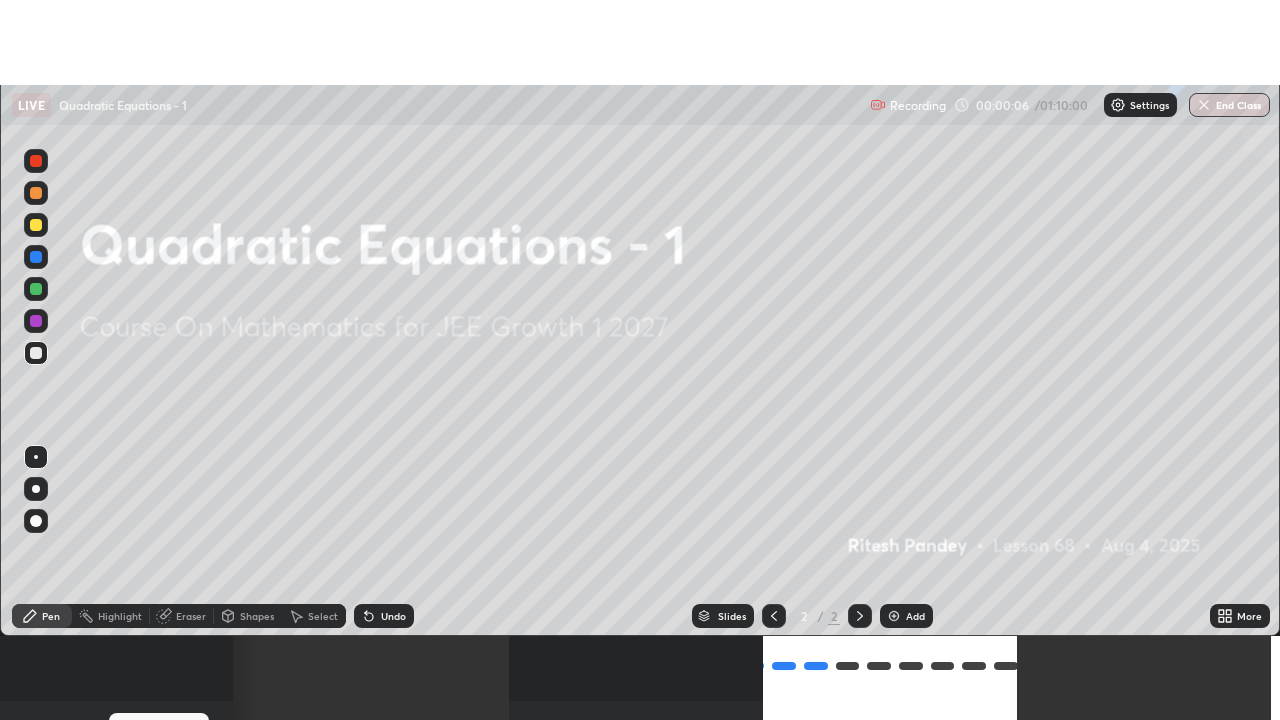 scroll, scrollTop: 99280, scrollLeft: 98720, axis: both 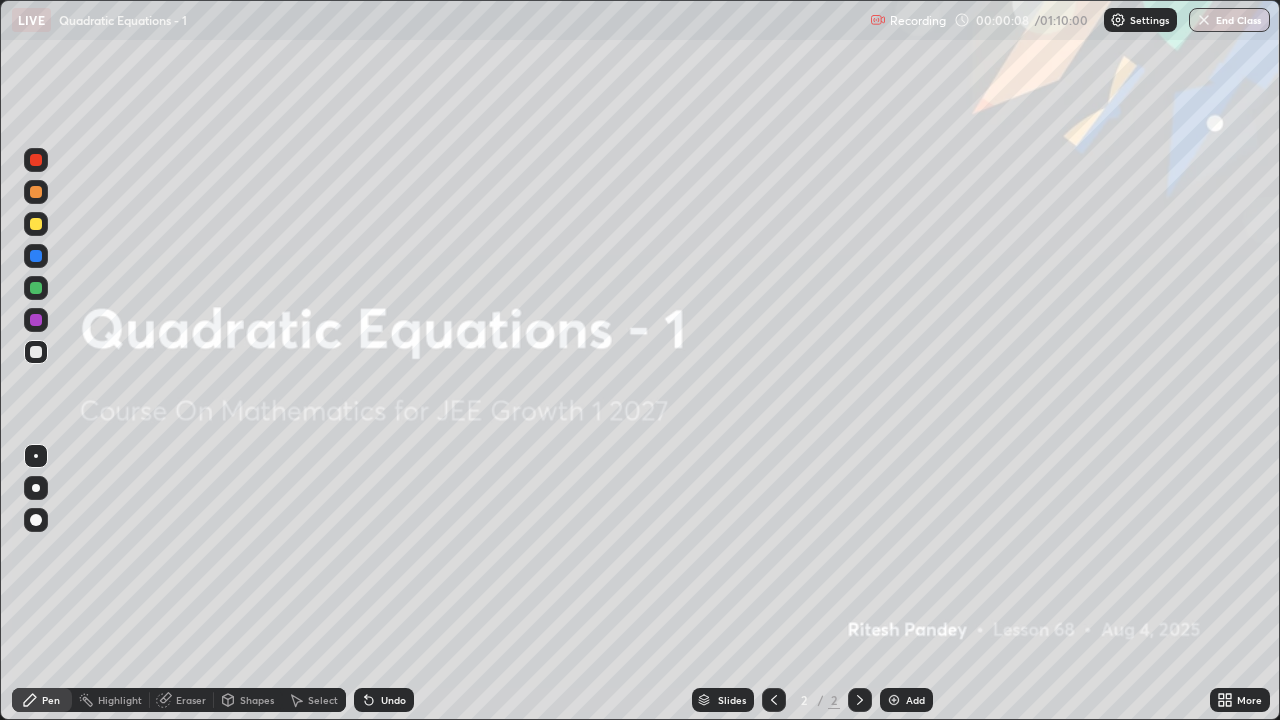 click on "Add" at bounding box center (915, 700) 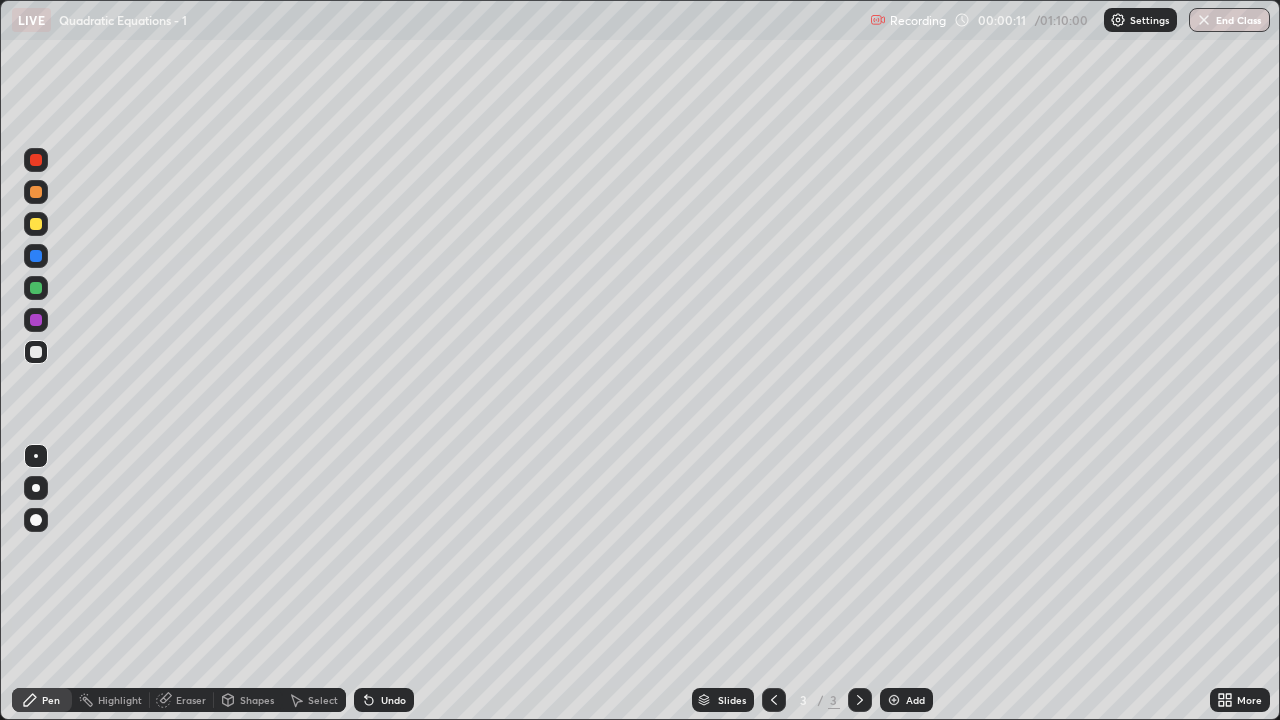 click at bounding box center (36, 224) 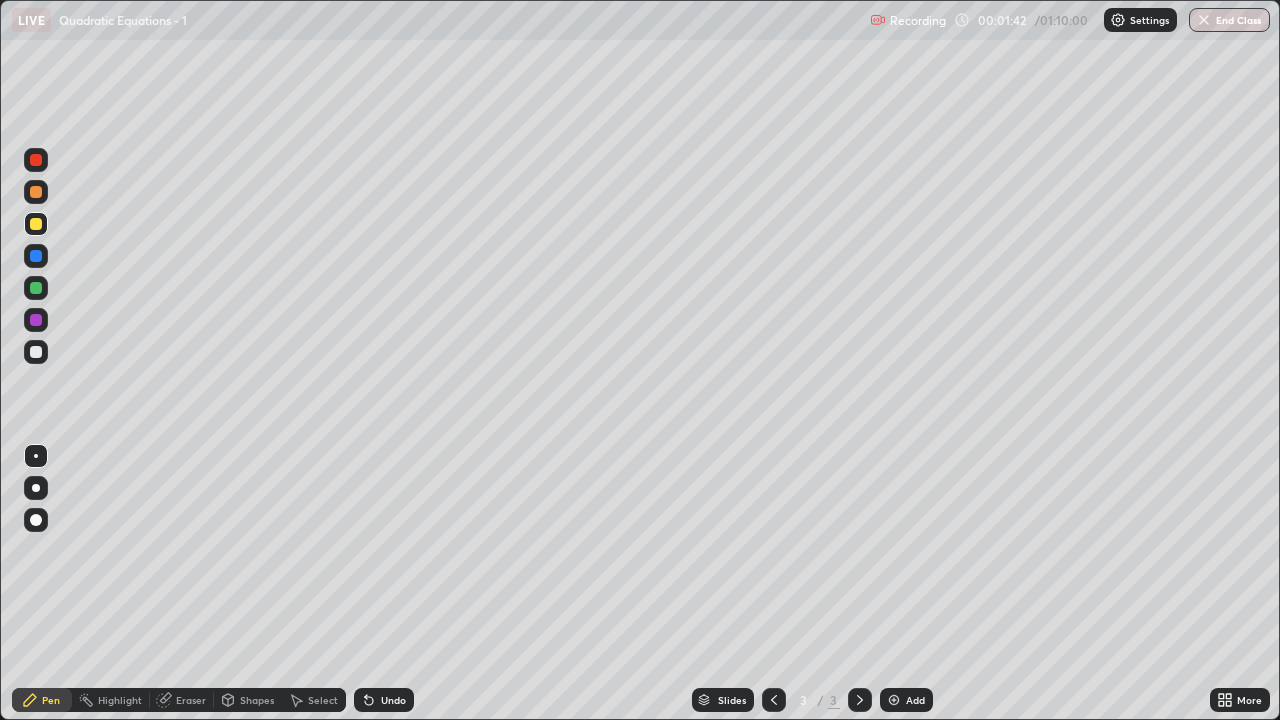 click at bounding box center [36, 352] 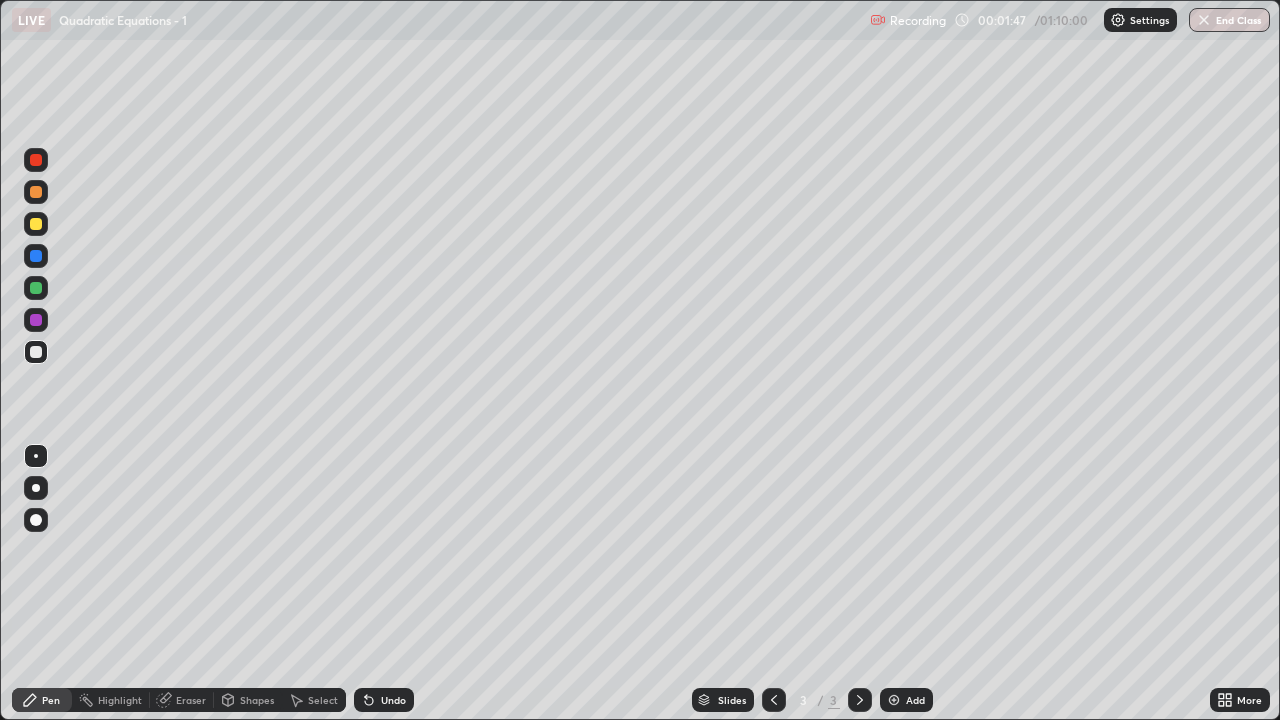 click on "Undo" at bounding box center [384, 700] 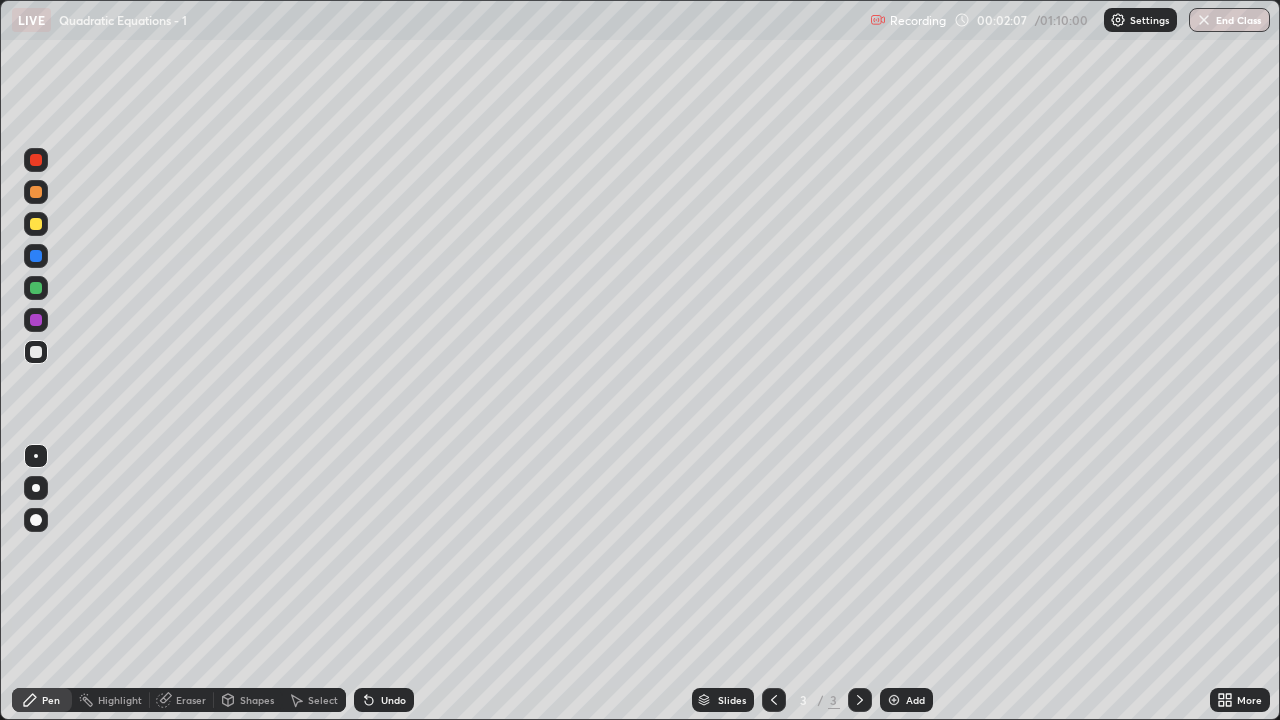 click on "Undo" at bounding box center [384, 700] 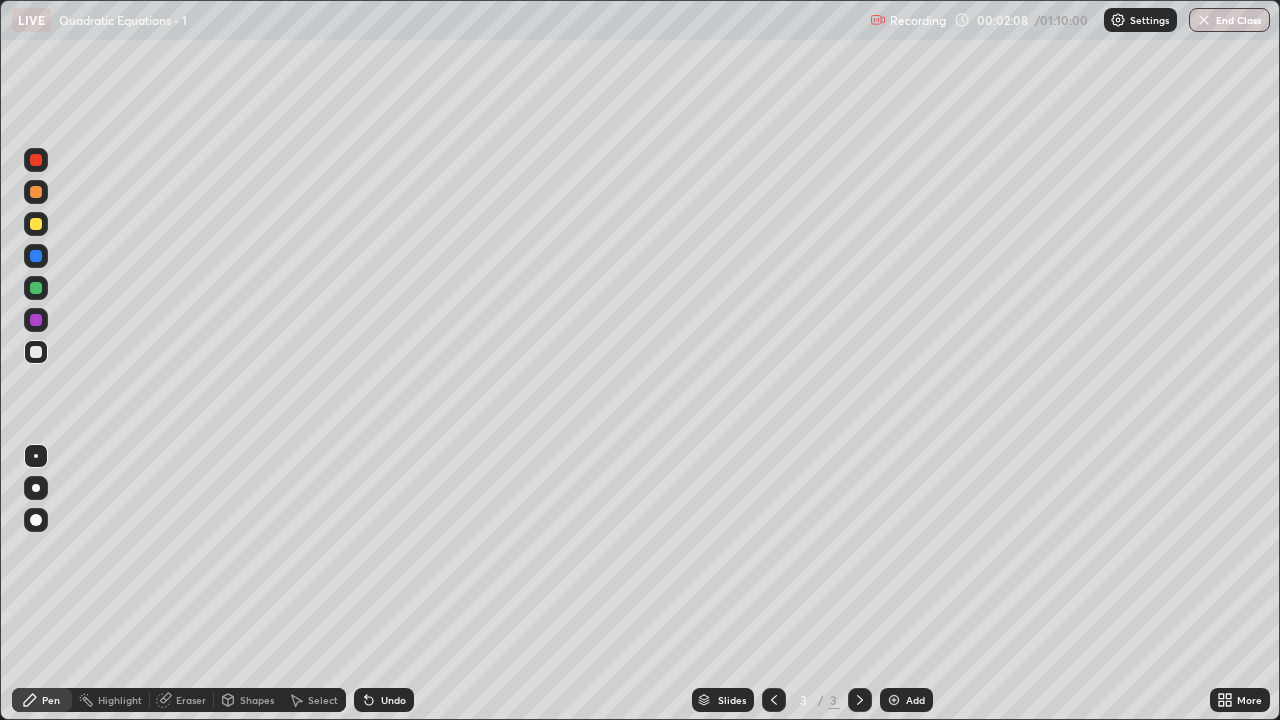 click on "Undo" at bounding box center [393, 700] 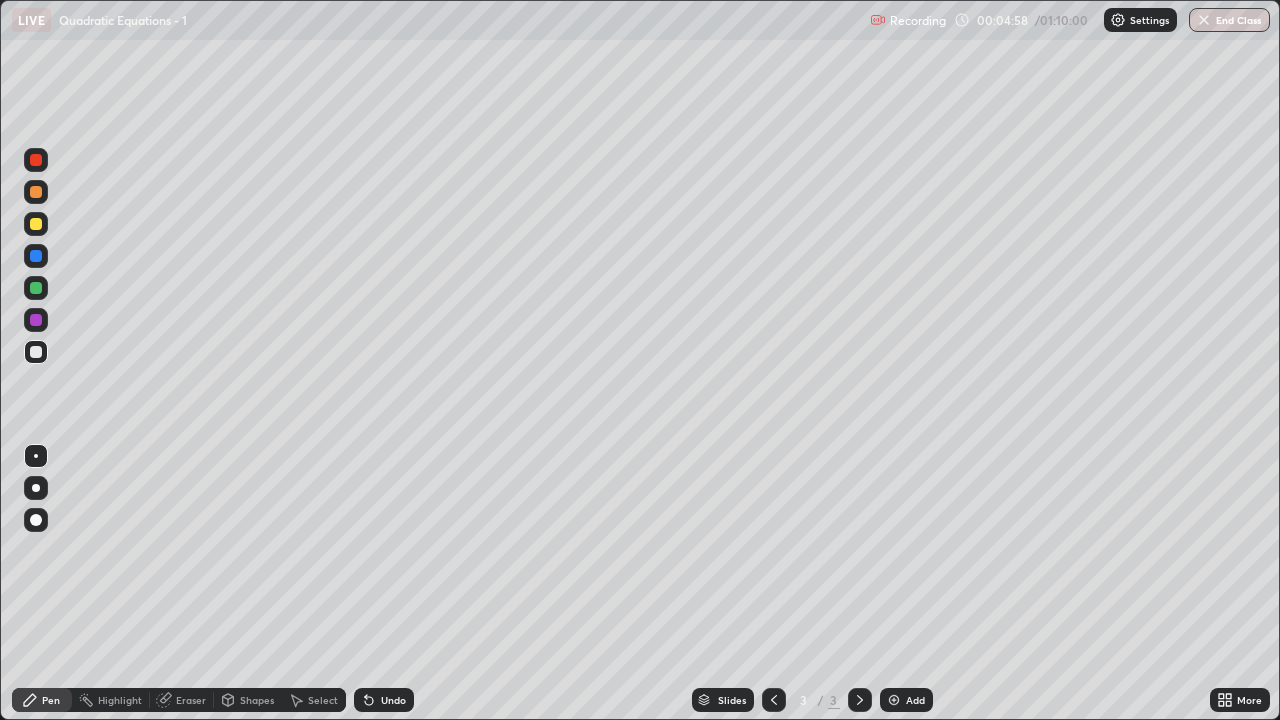 click at bounding box center [36, 224] 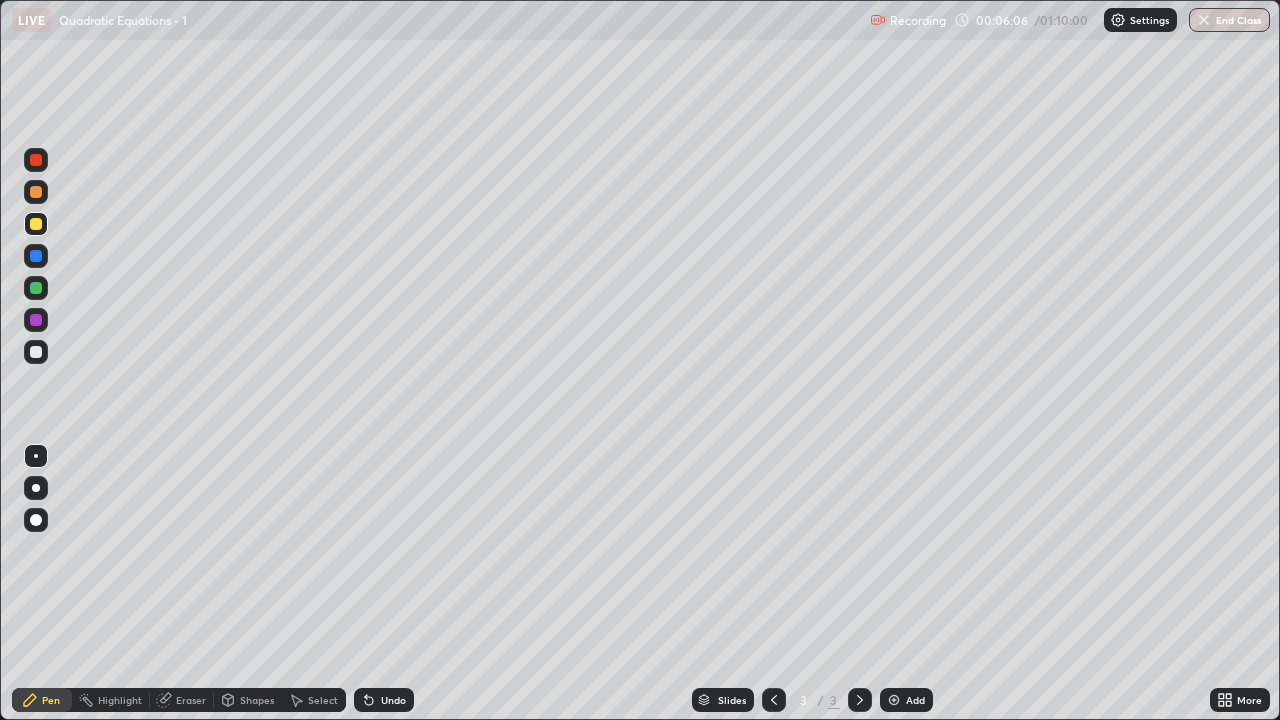 click 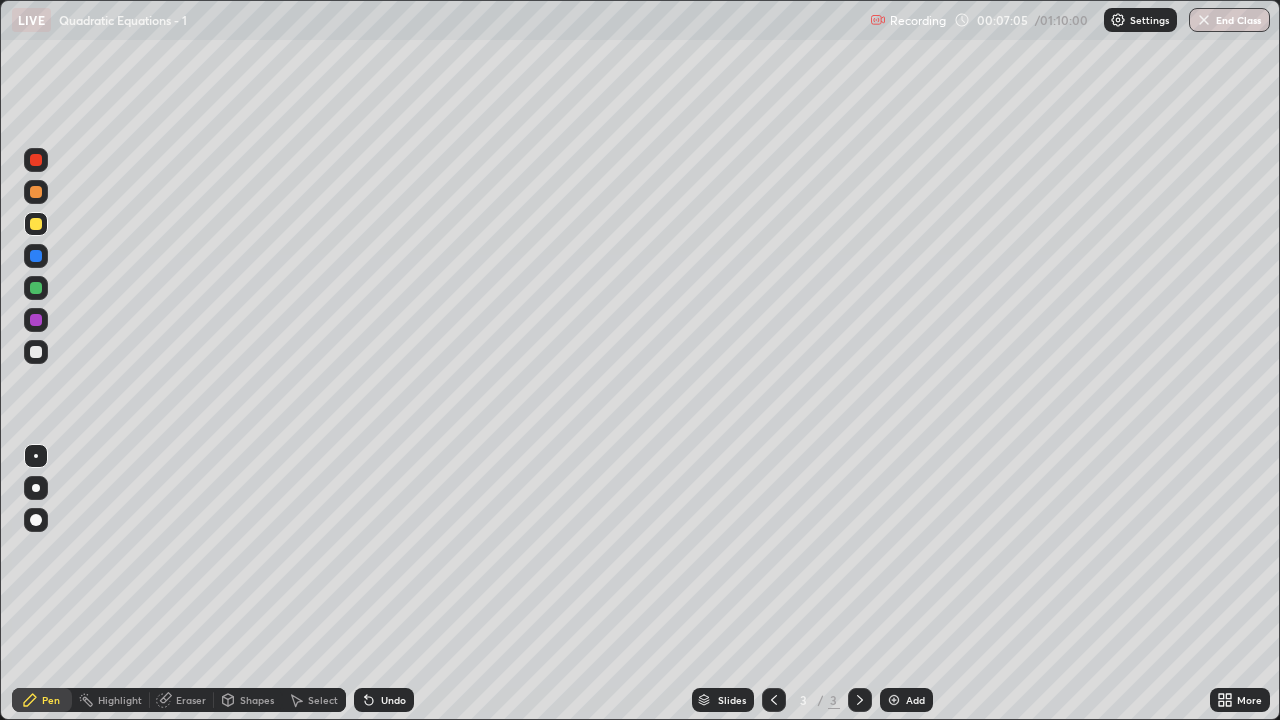 click at bounding box center (36, 352) 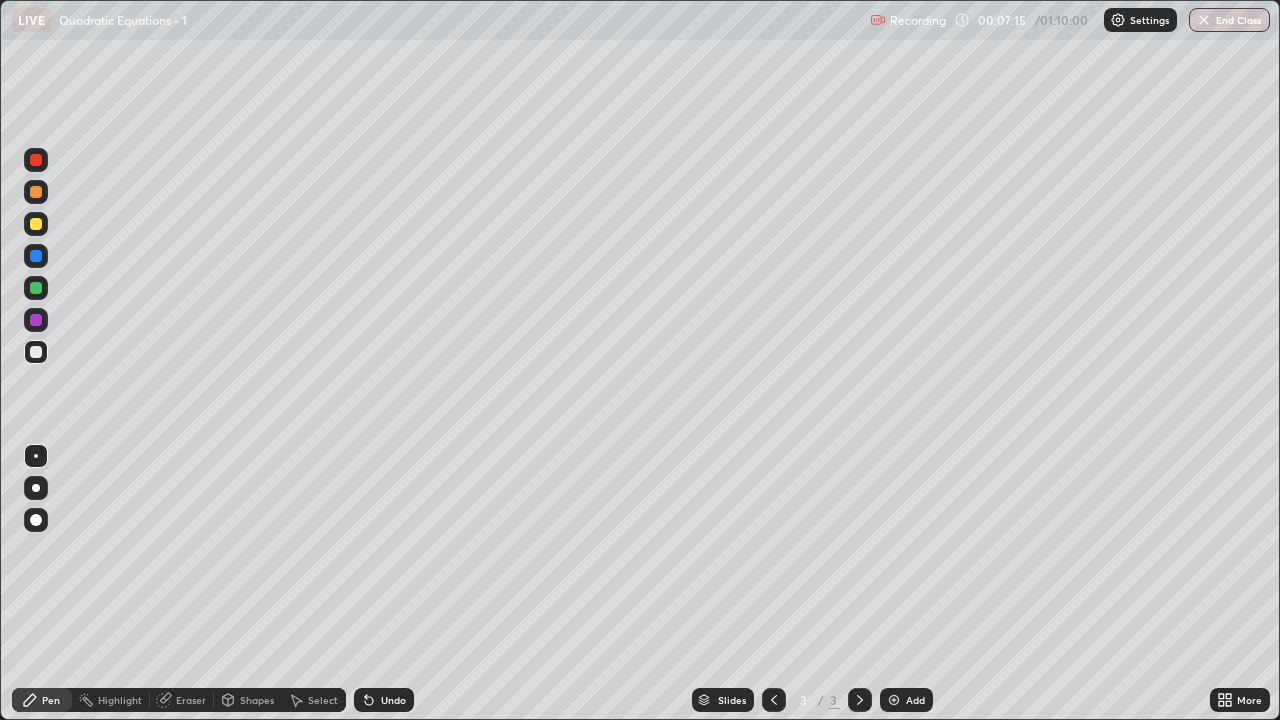 click on "Pen" at bounding box center (51, 700) 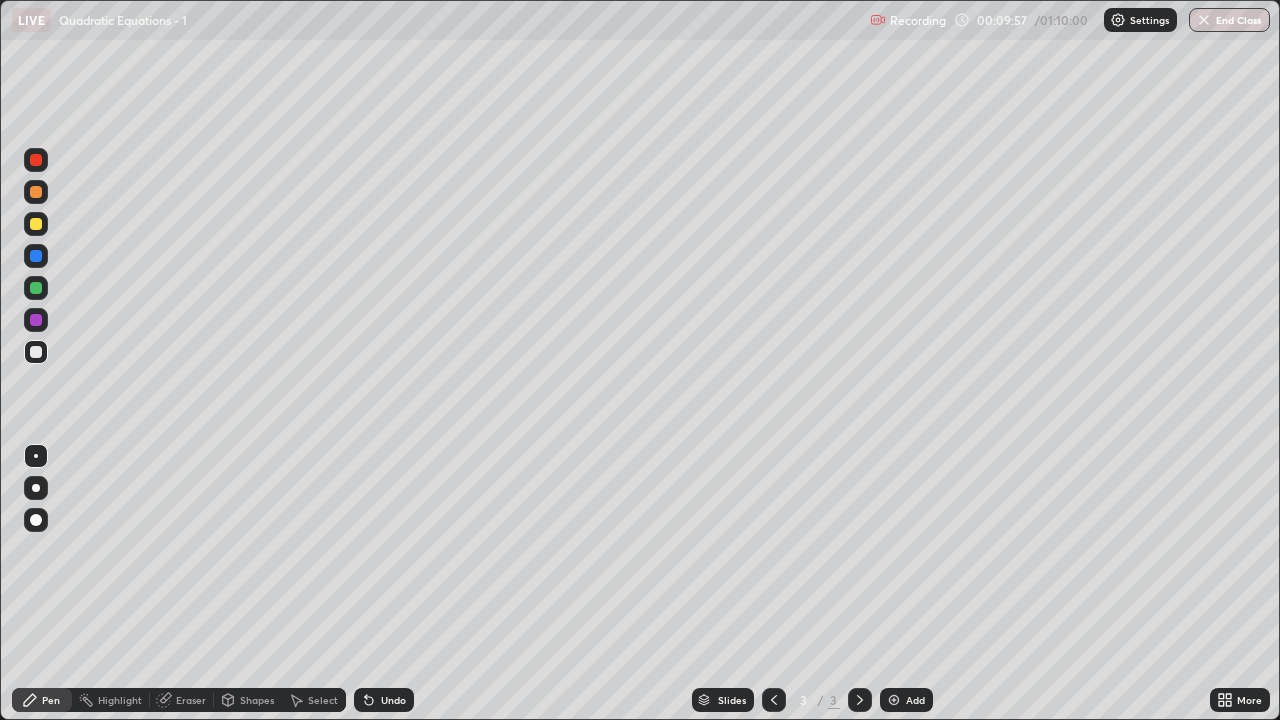 click on "Undo" at bounding box center (393, 700) 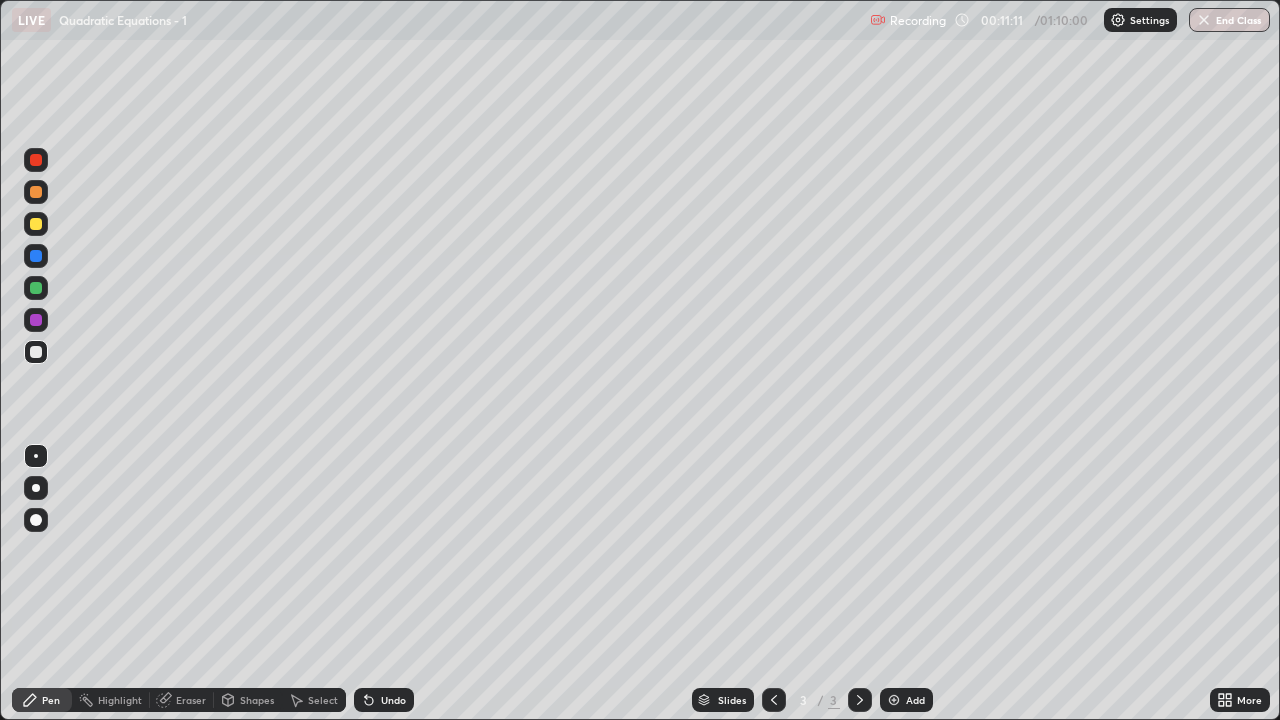 click on "Add" at bounding box center (906, 700) 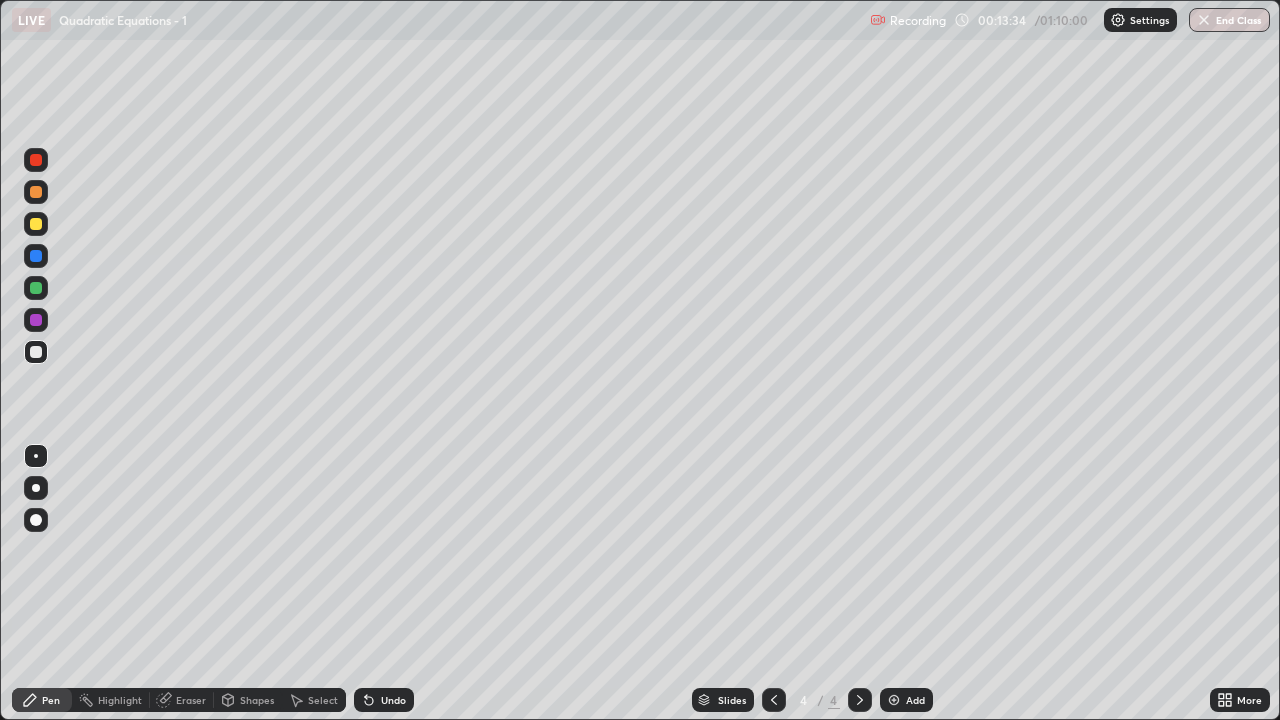 click on "Shapes" at bounding box center (248, 700) 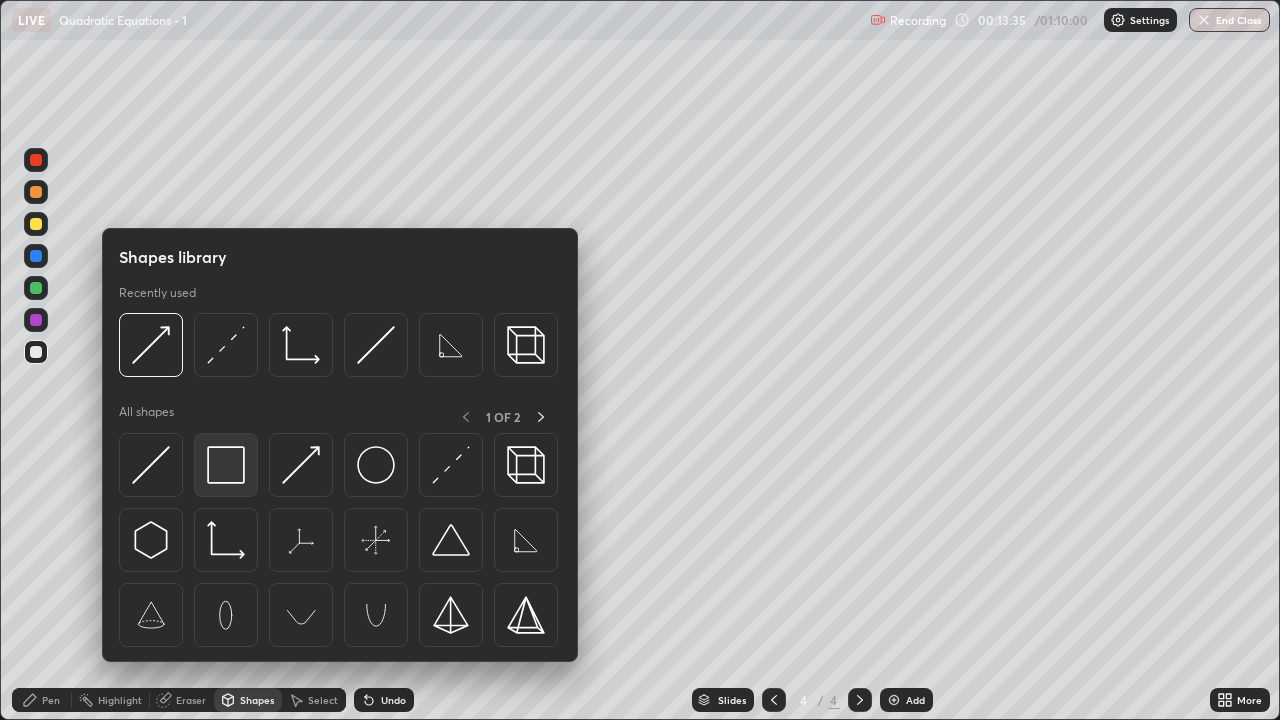 click at bounding box center (226, 465) 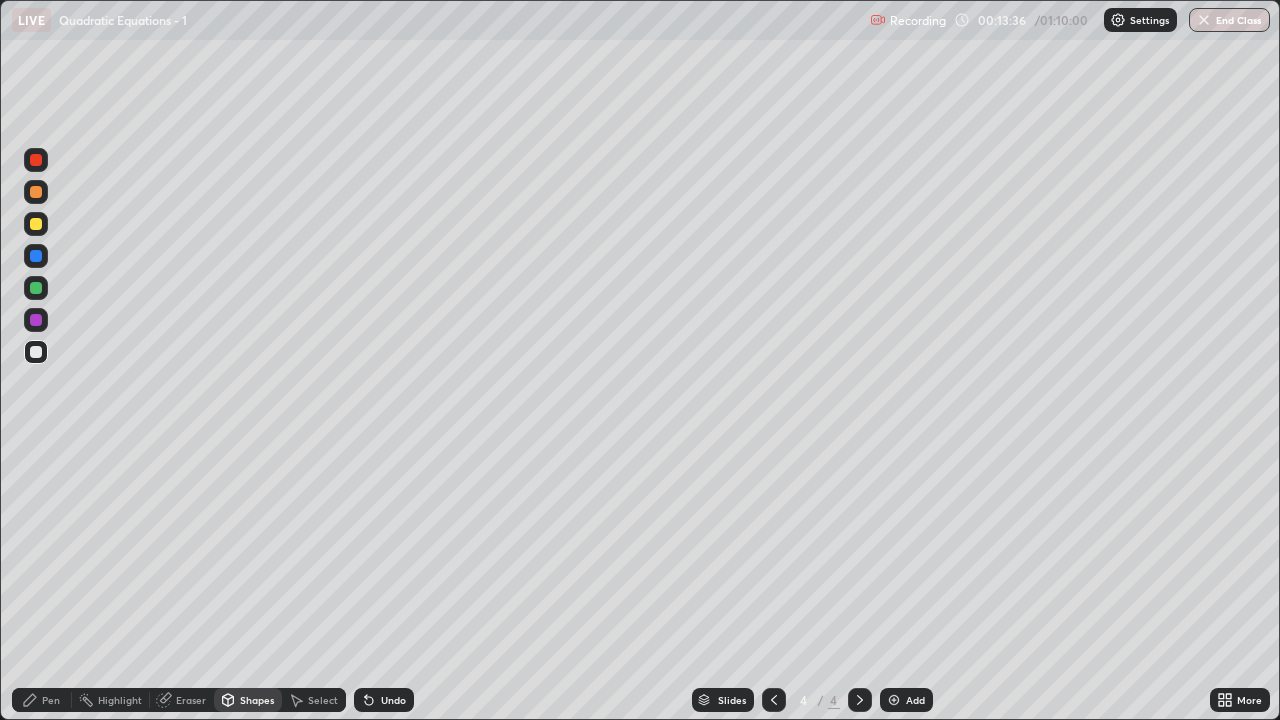 click at bounding box center [36, 224] 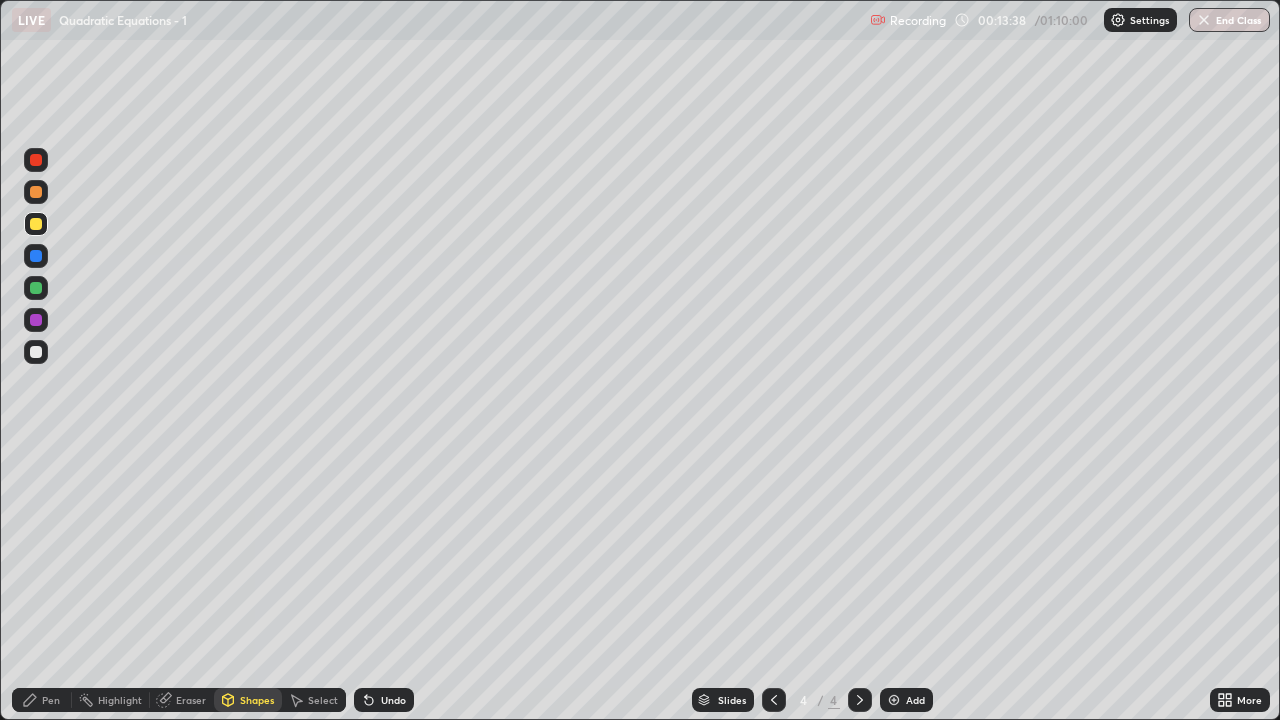 click on "Undo" at bounding box center [393, 700] 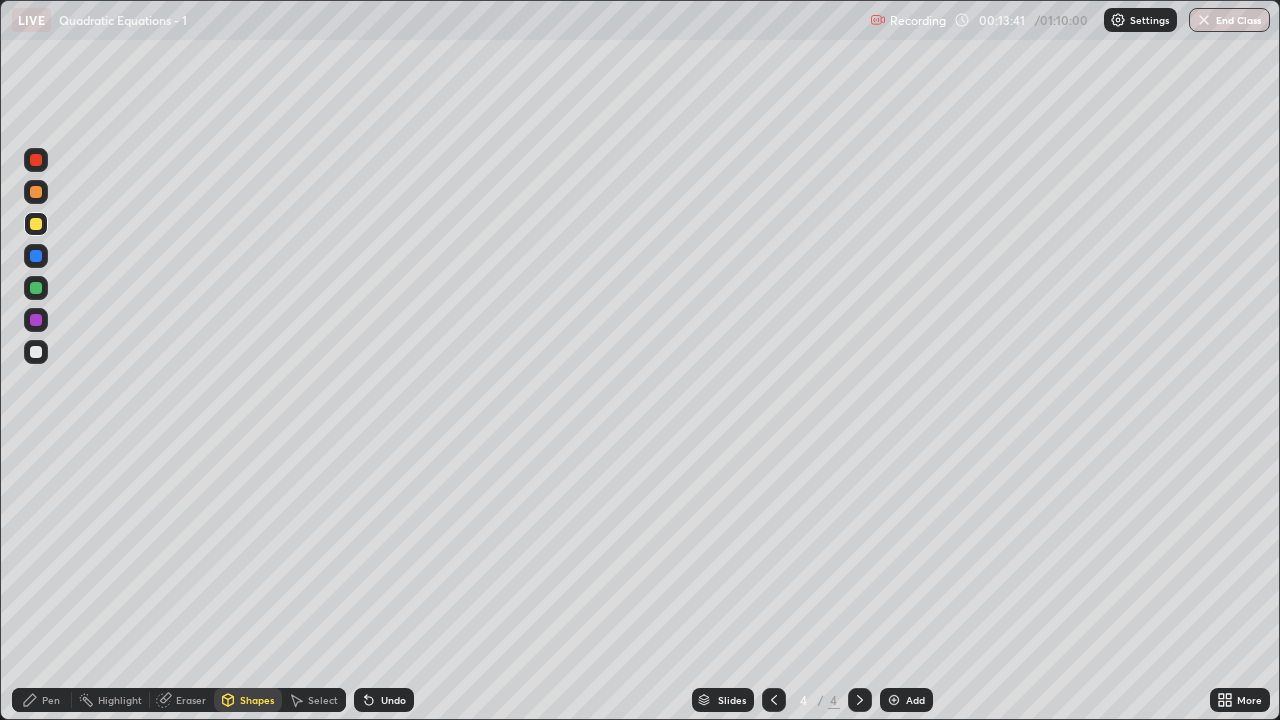 click on "Pen" at bounding box center [42, 700] 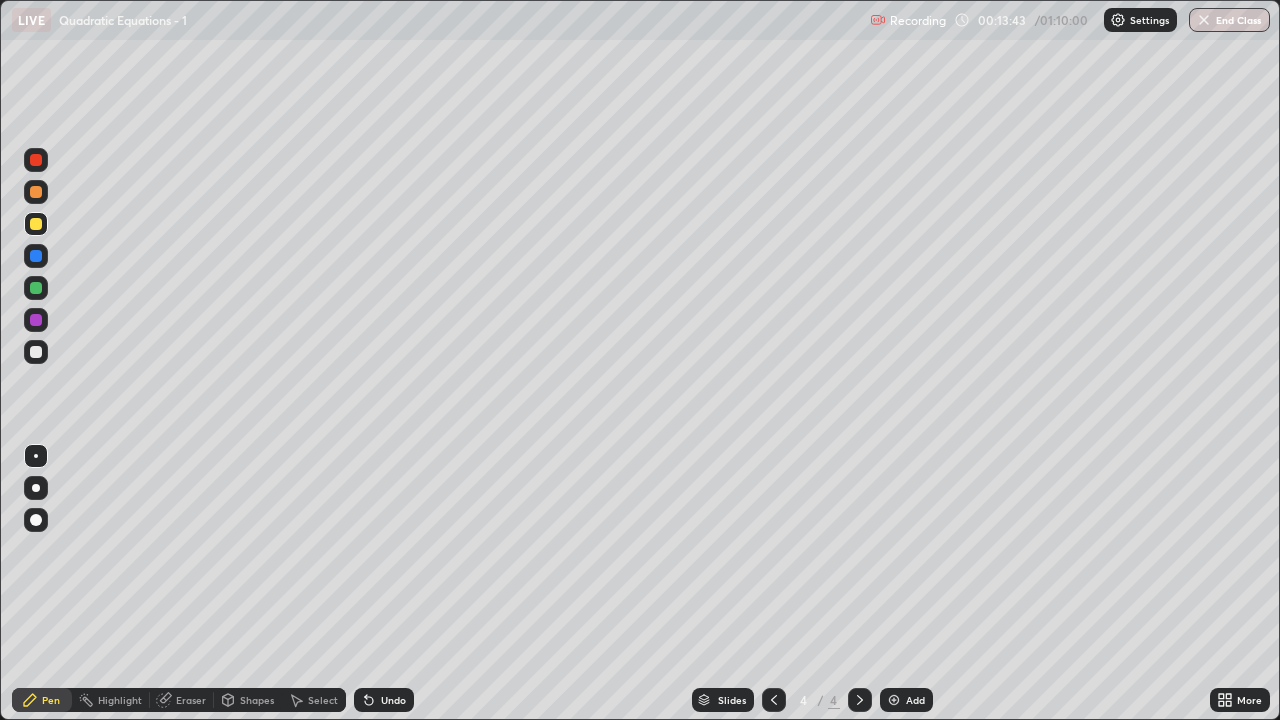 click at bounding box center [36, 352] 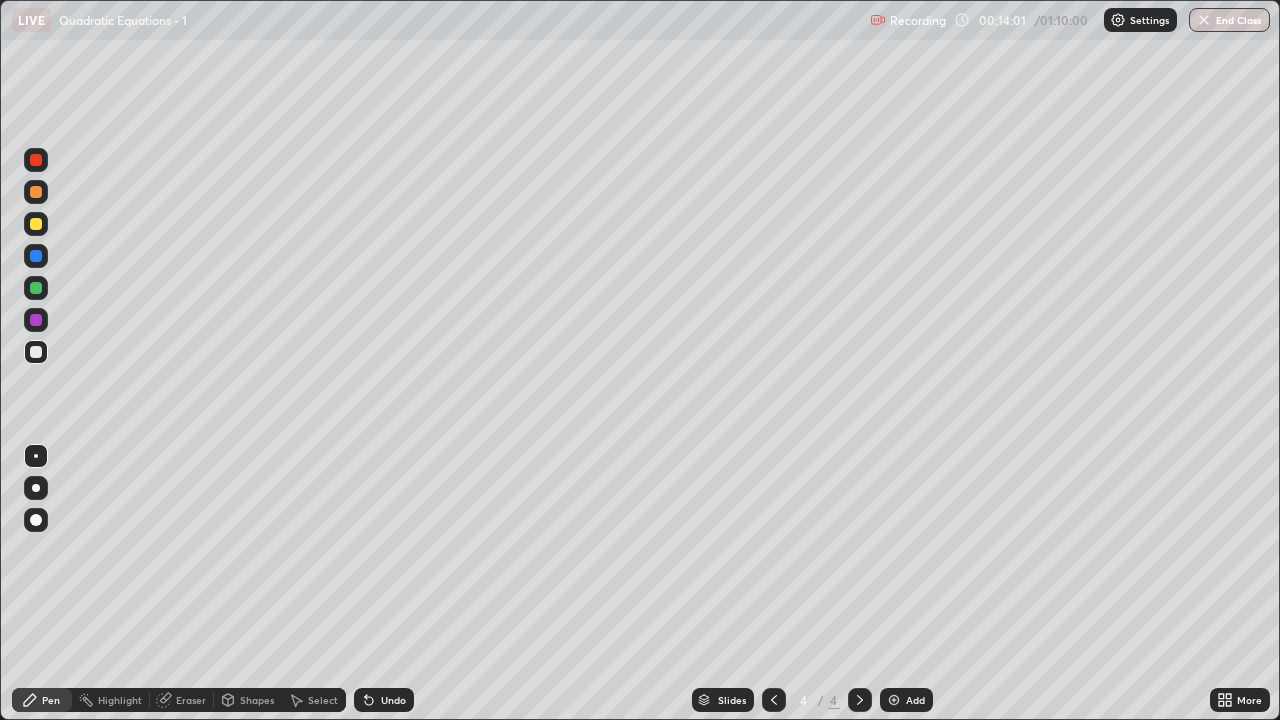 click on "Eraser" at bounding box center [191, 700] 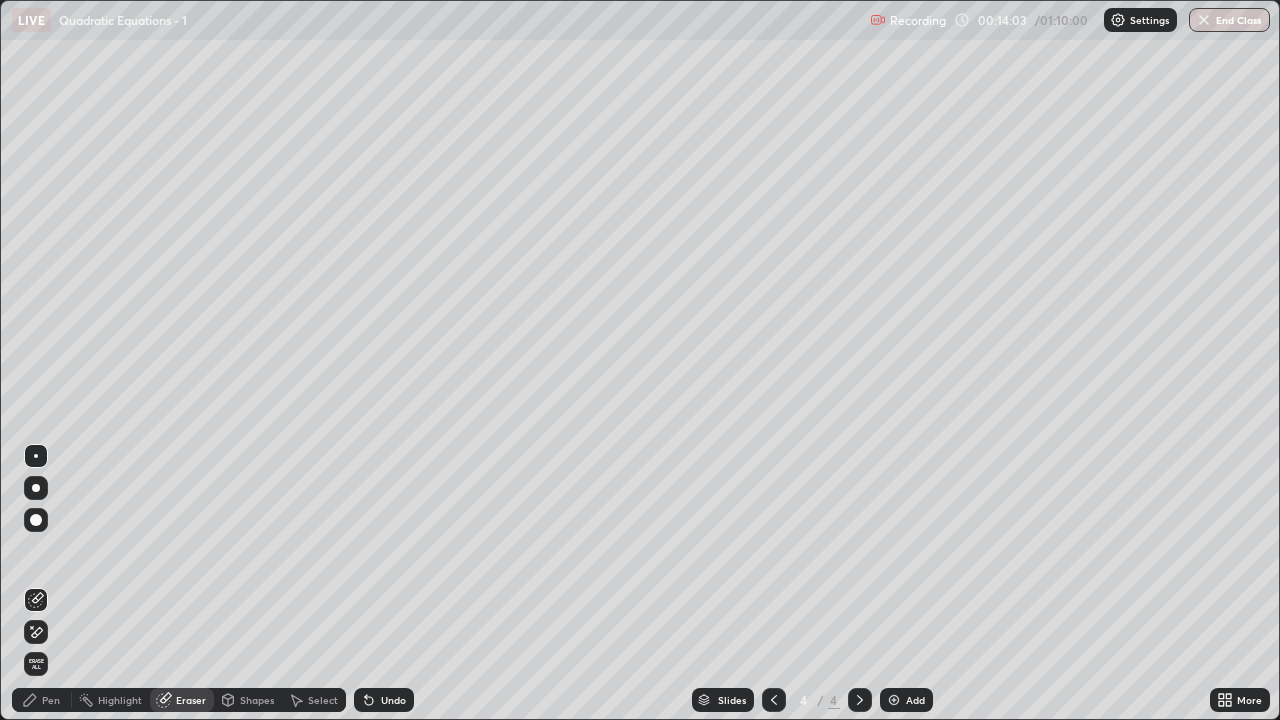 click on "Pen" at bounding box center [42, 700] 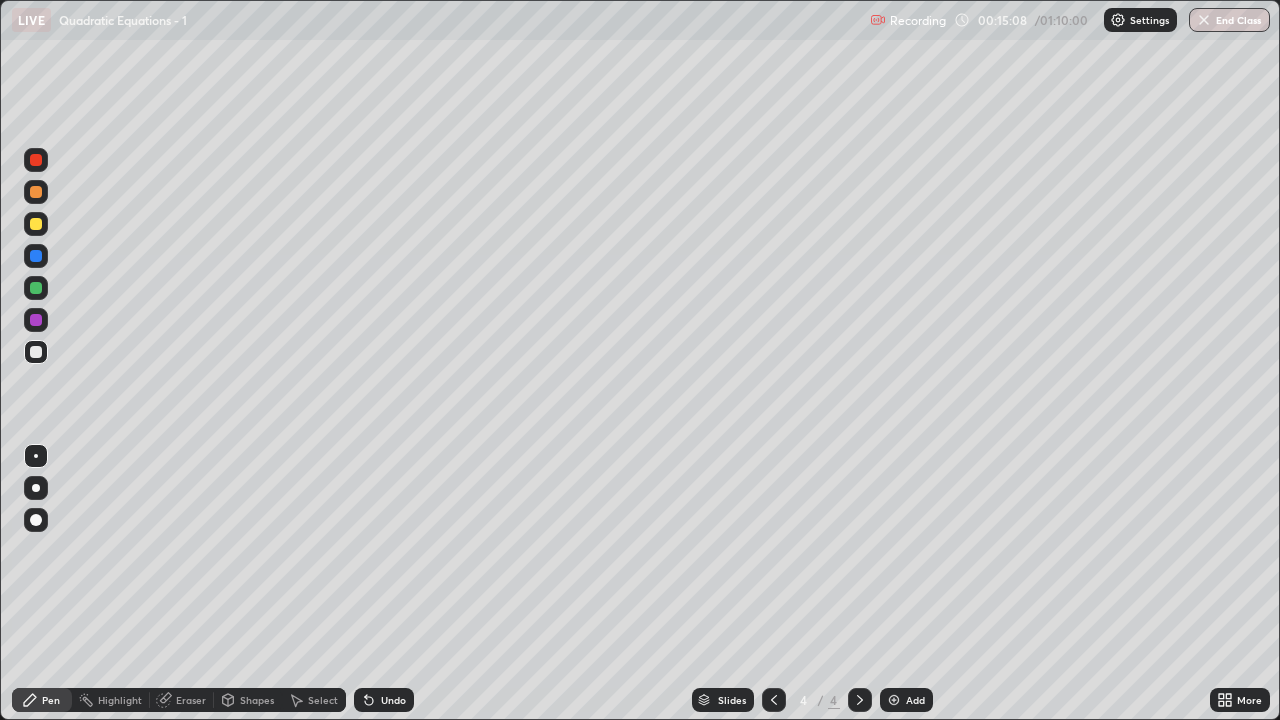 click on "Undo" at bounding box center (384, 700) 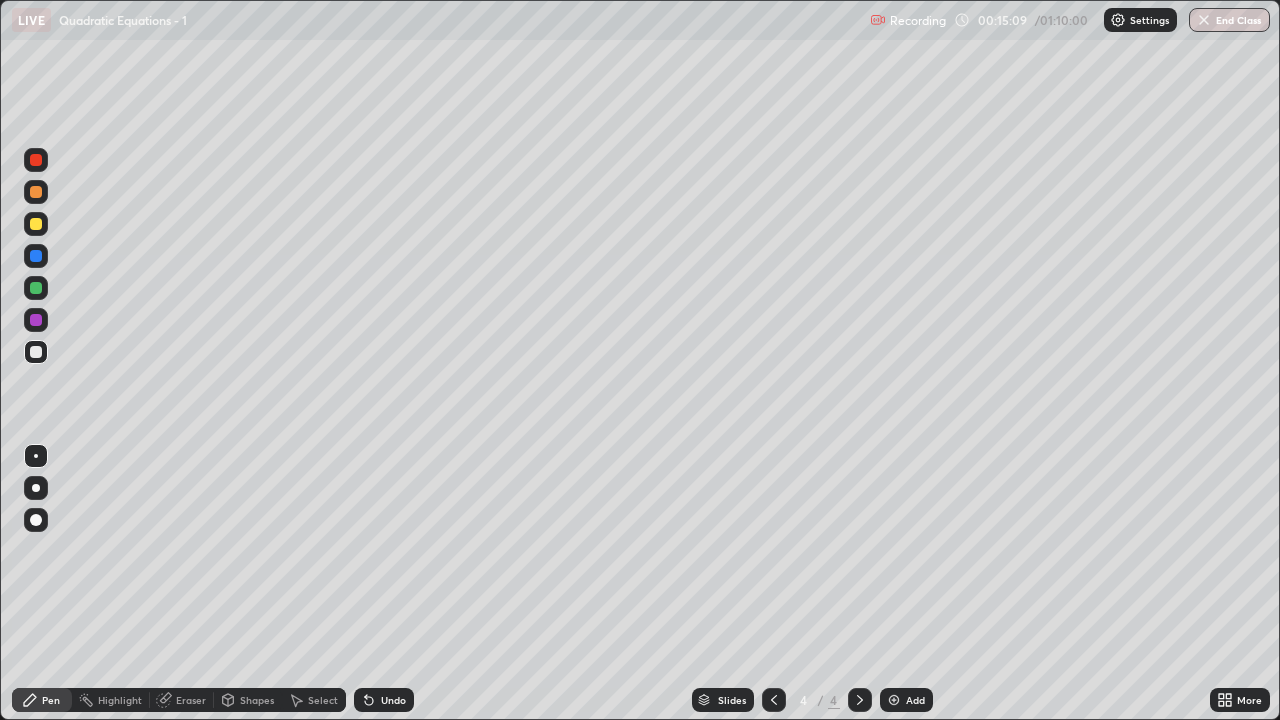 click on "Undo" at bounding box center [384, 700] 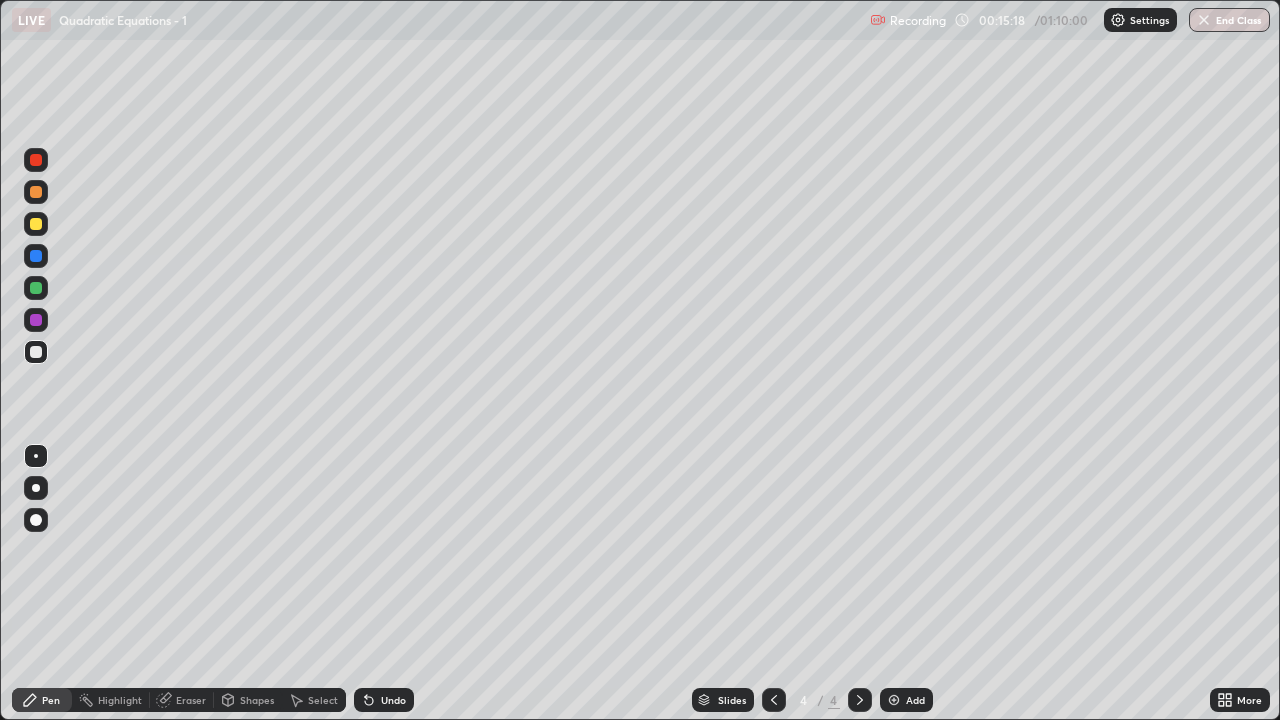 click on "Undo" at bounding box center (384, 700) 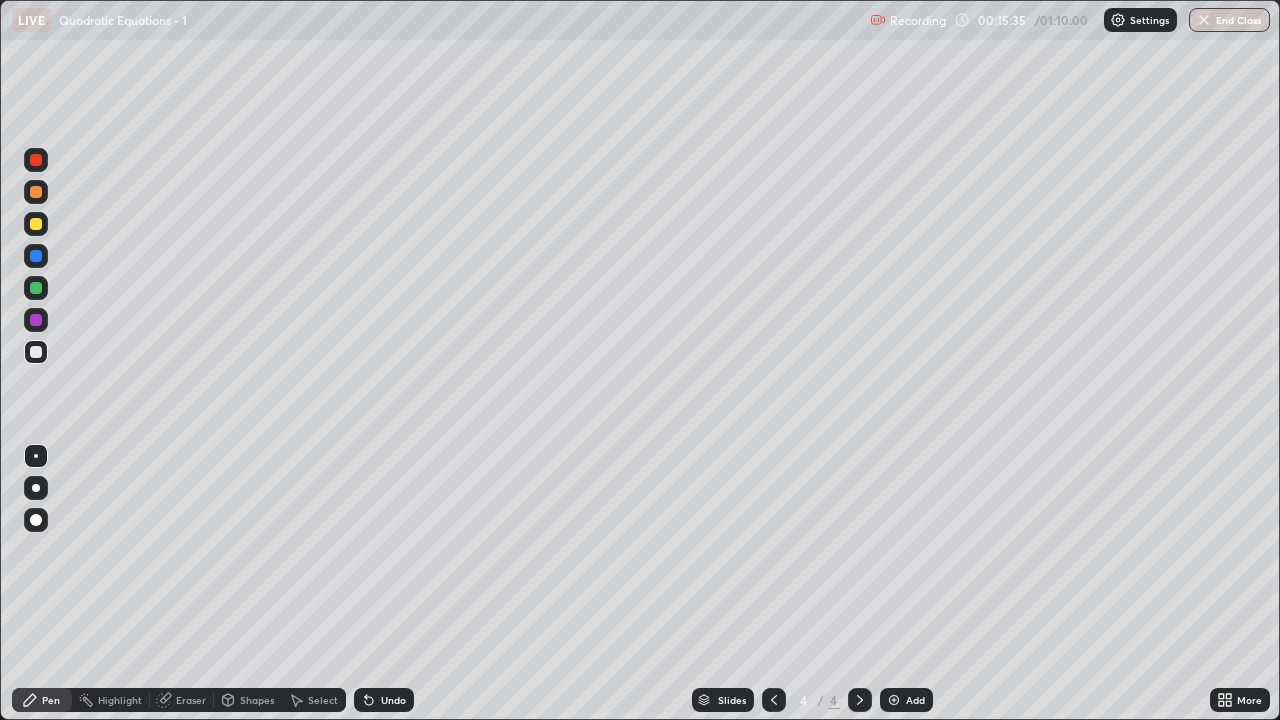 click on "Eraser" at bounding box center (191, 700) 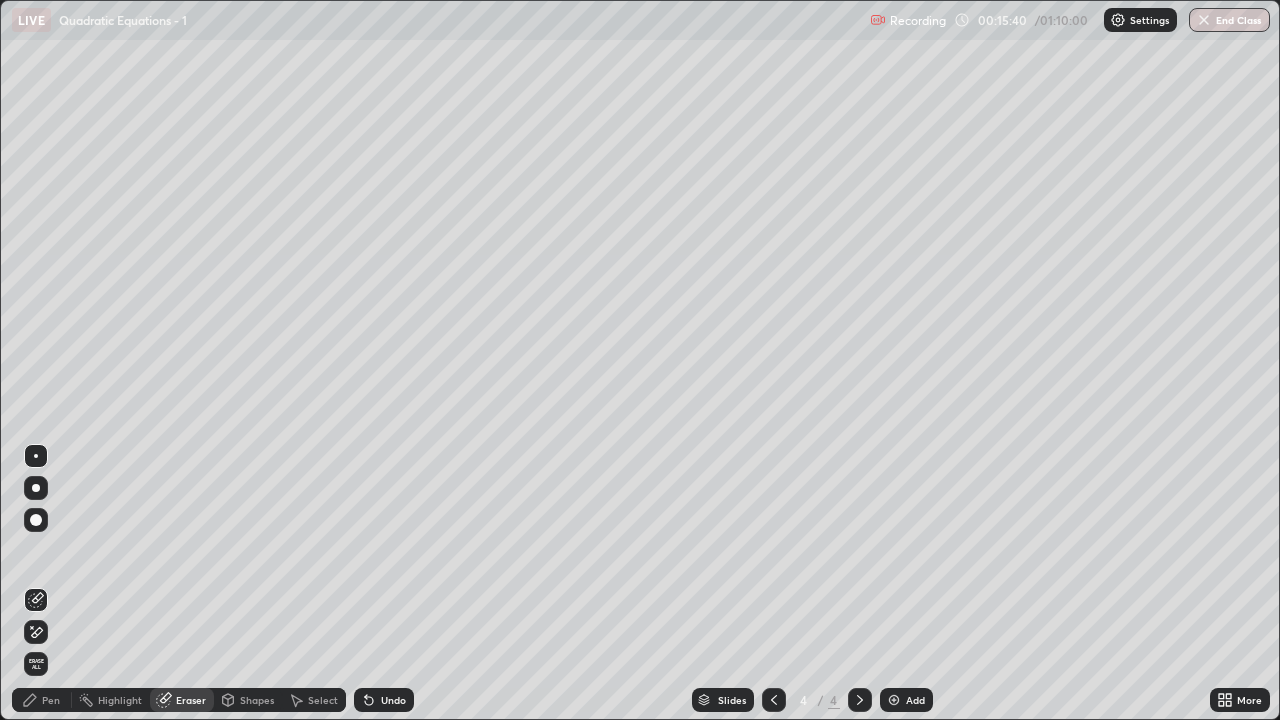 click on "Pen" at bounding box center (51, 700) 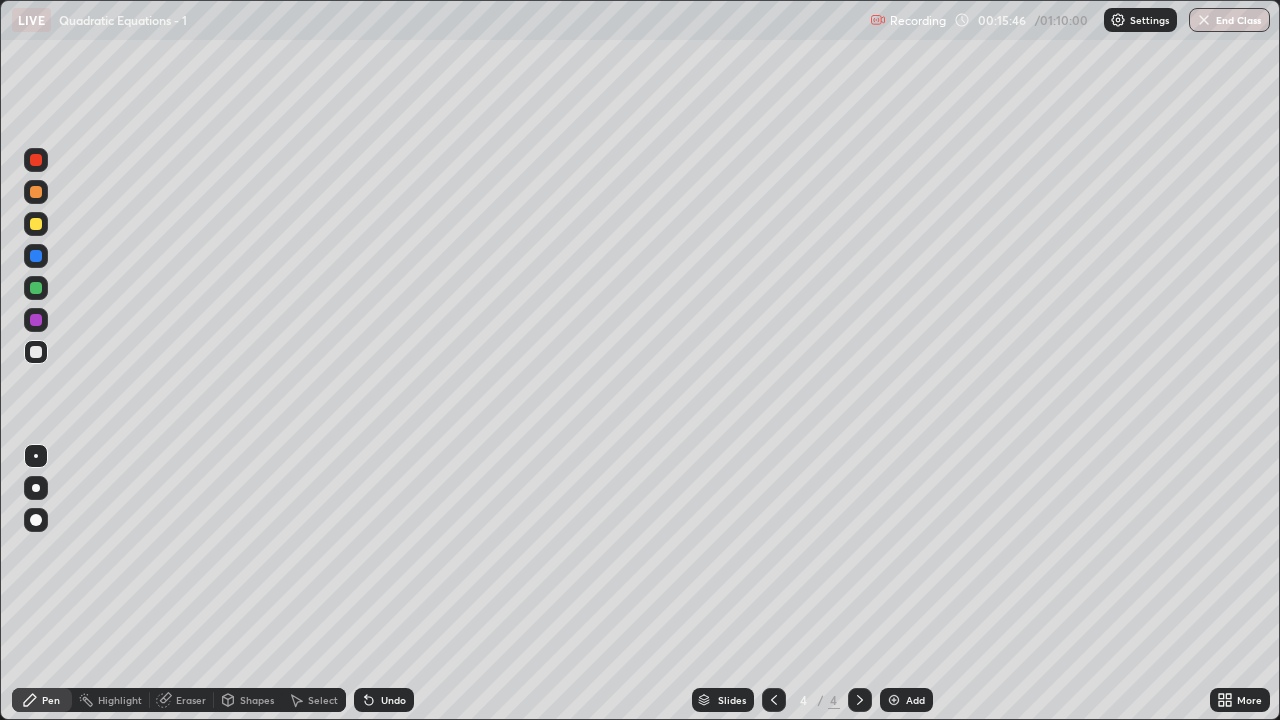 click at bounding box center (36, 224) 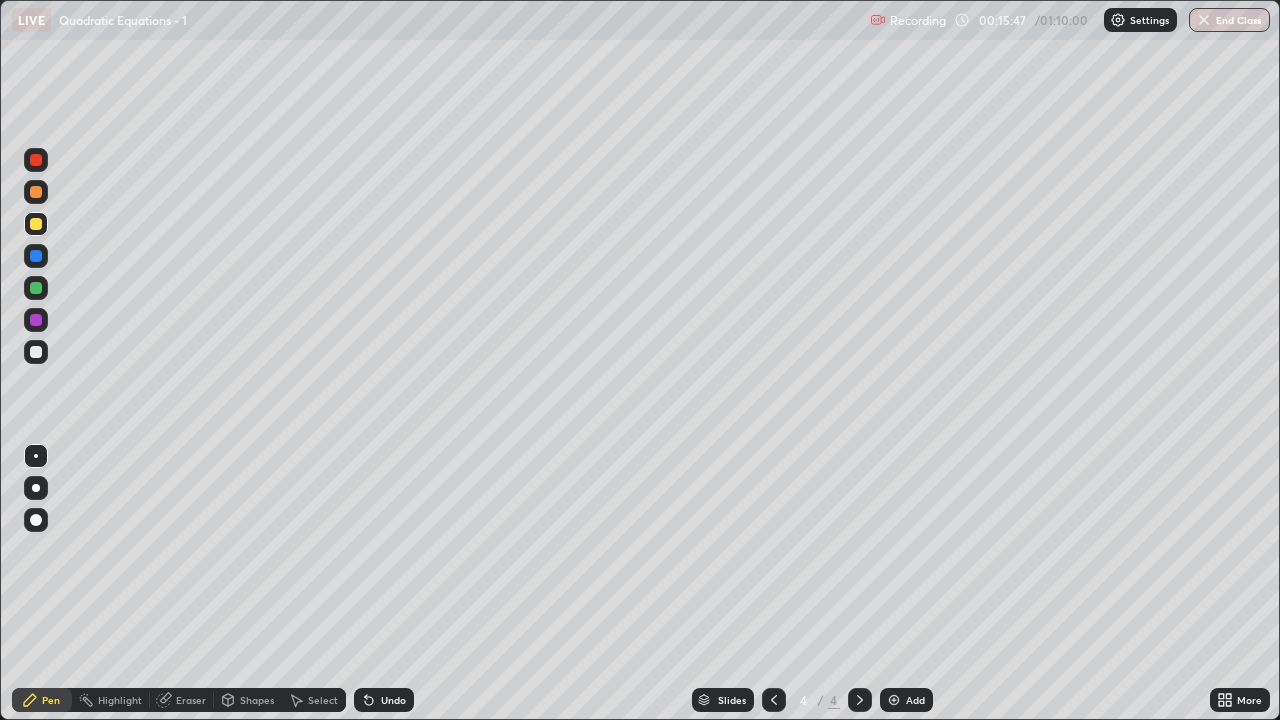 click at bounding box center (36, 352) 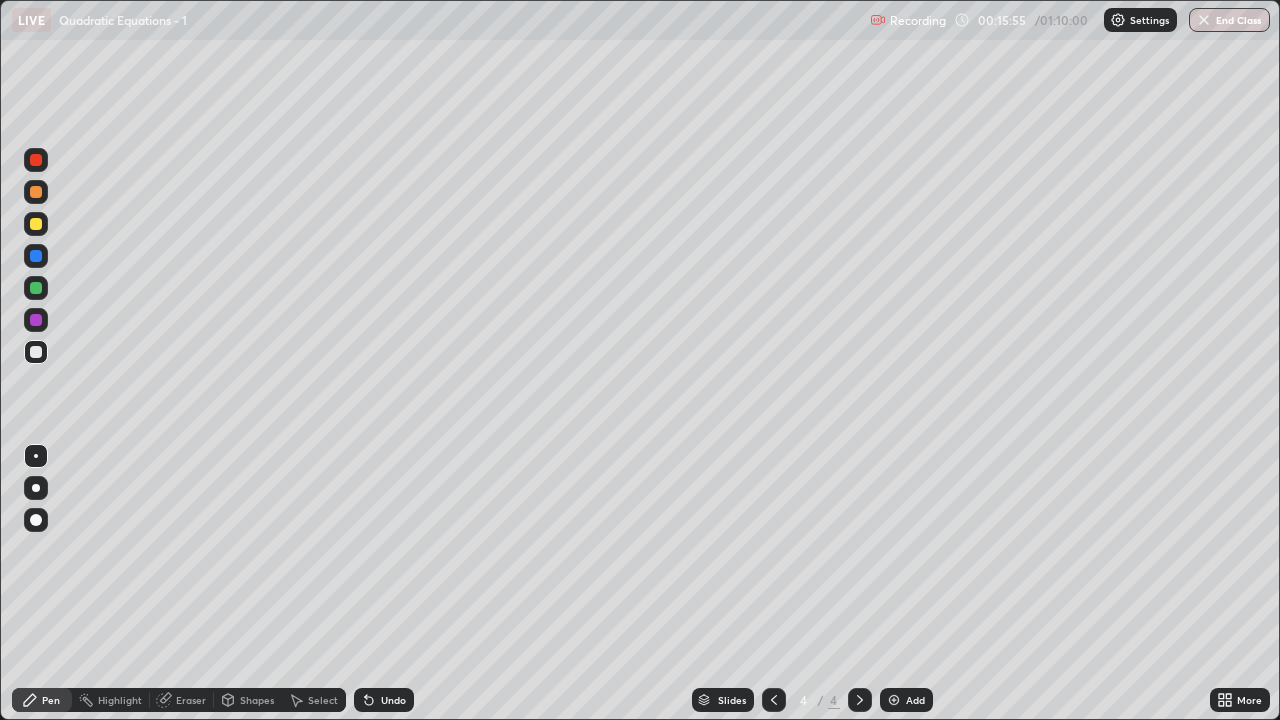click on "Undo" at bounding box center (393, 700) 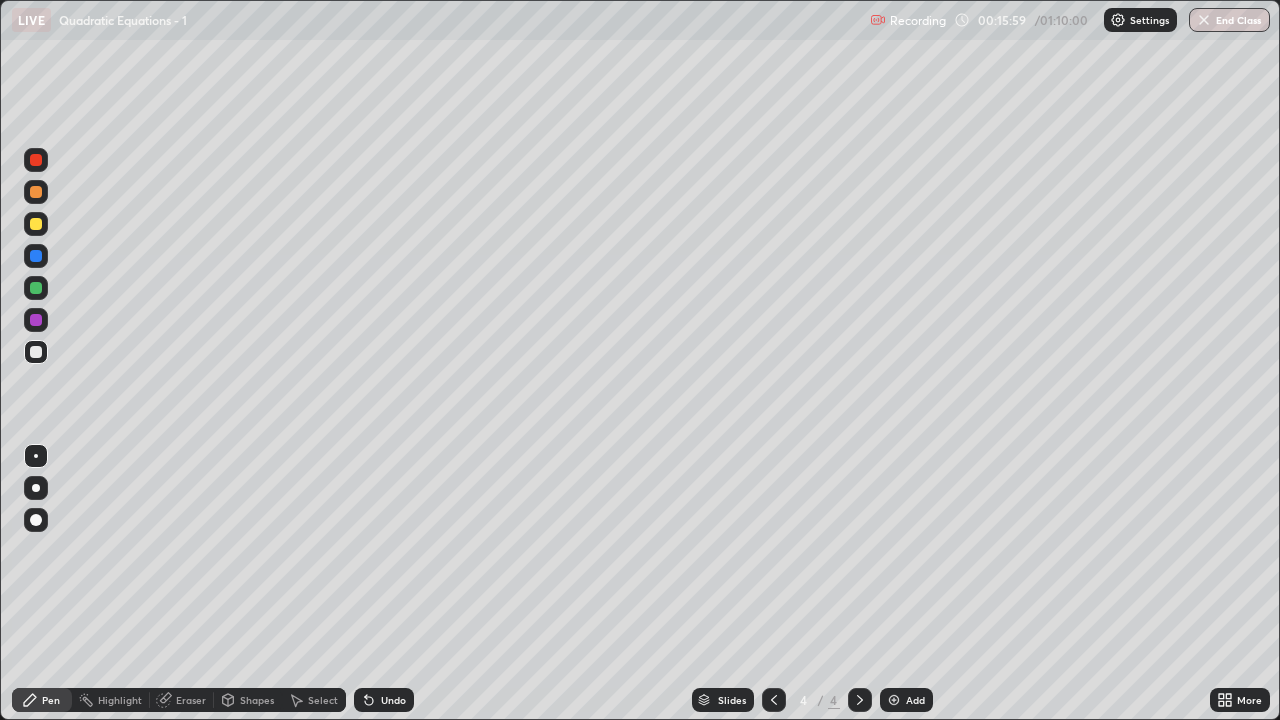 click on "Shapes" at bounding box center (257, 700) 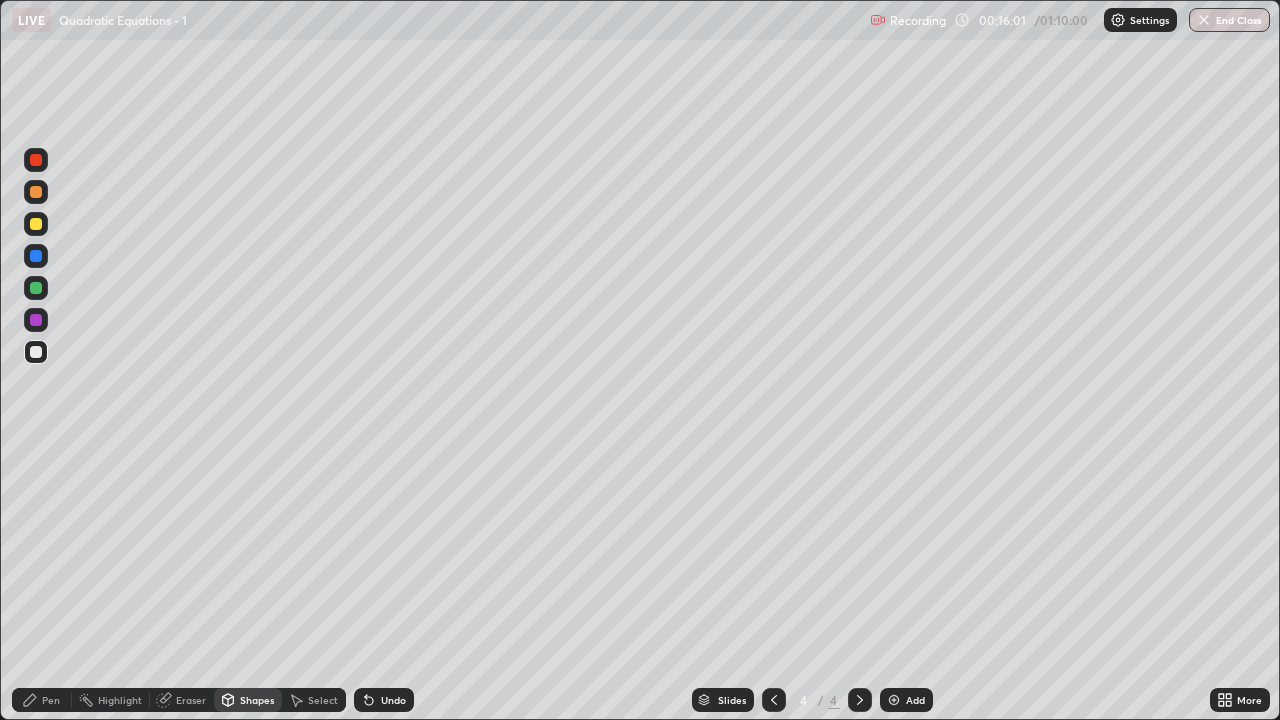 click at bounding box center [36, 224] 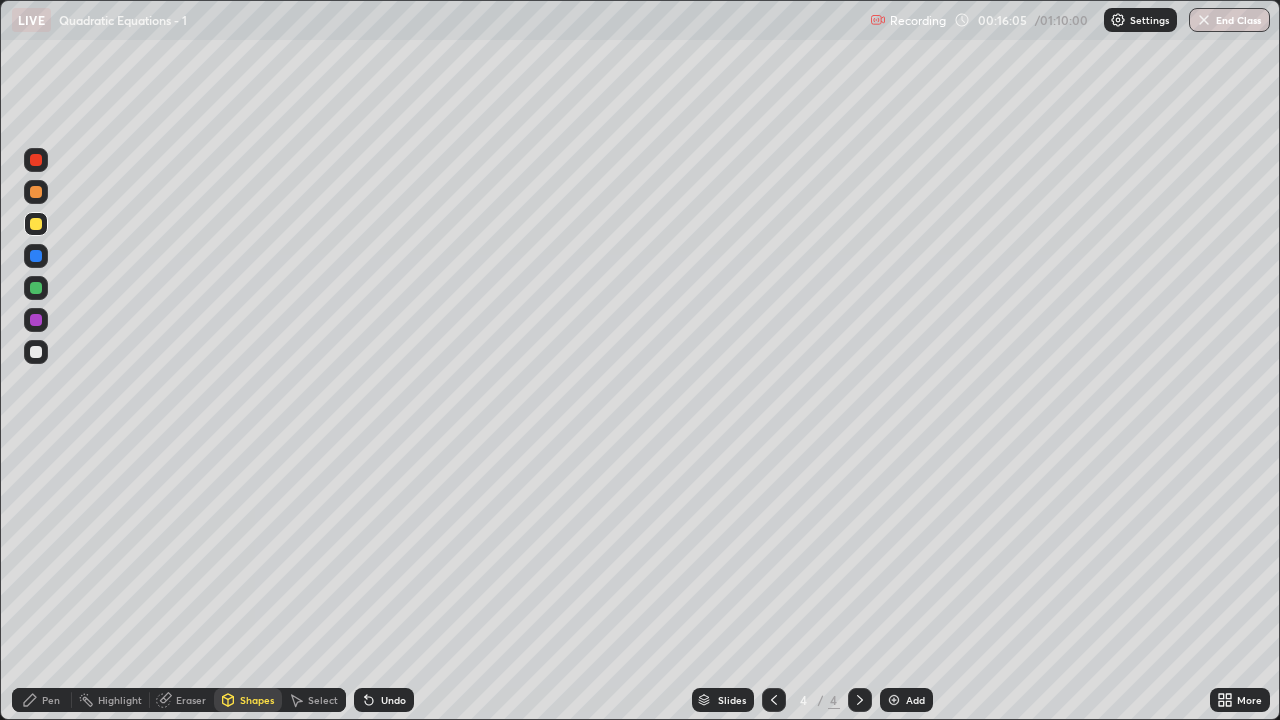 click on "Pen" at bounding box center [42, 700] 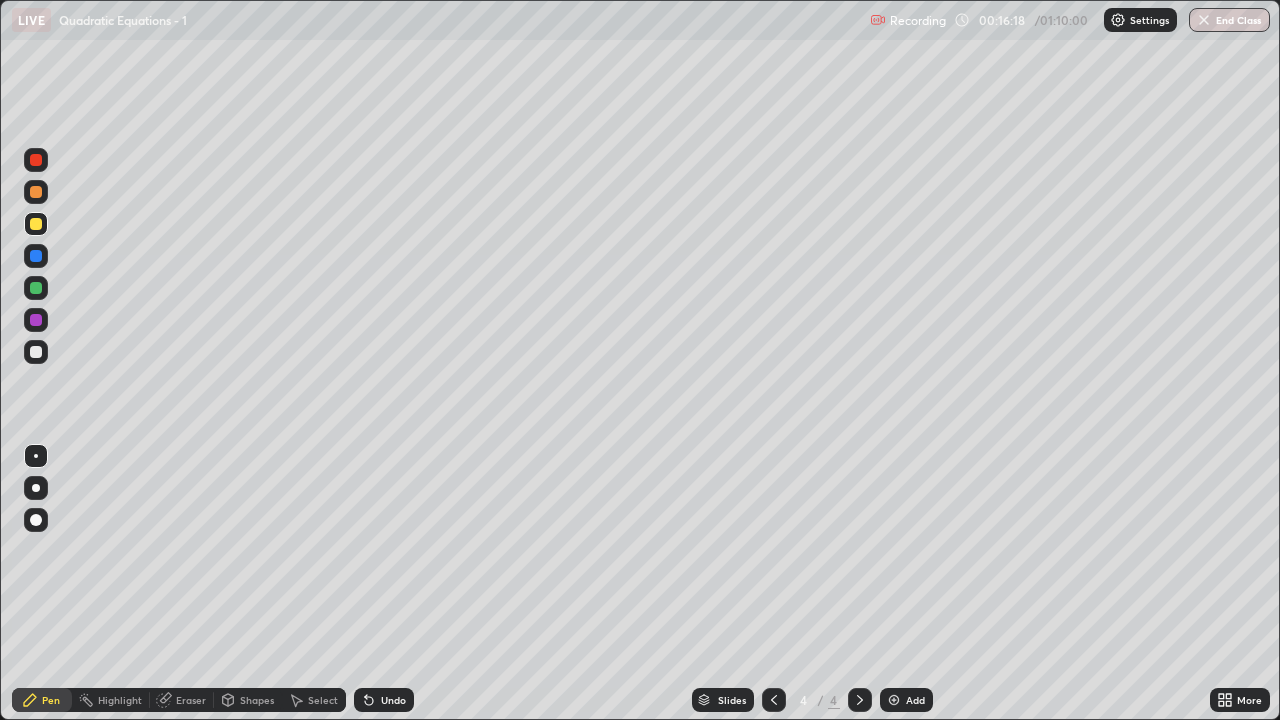 click at bounding box center (36, 352) 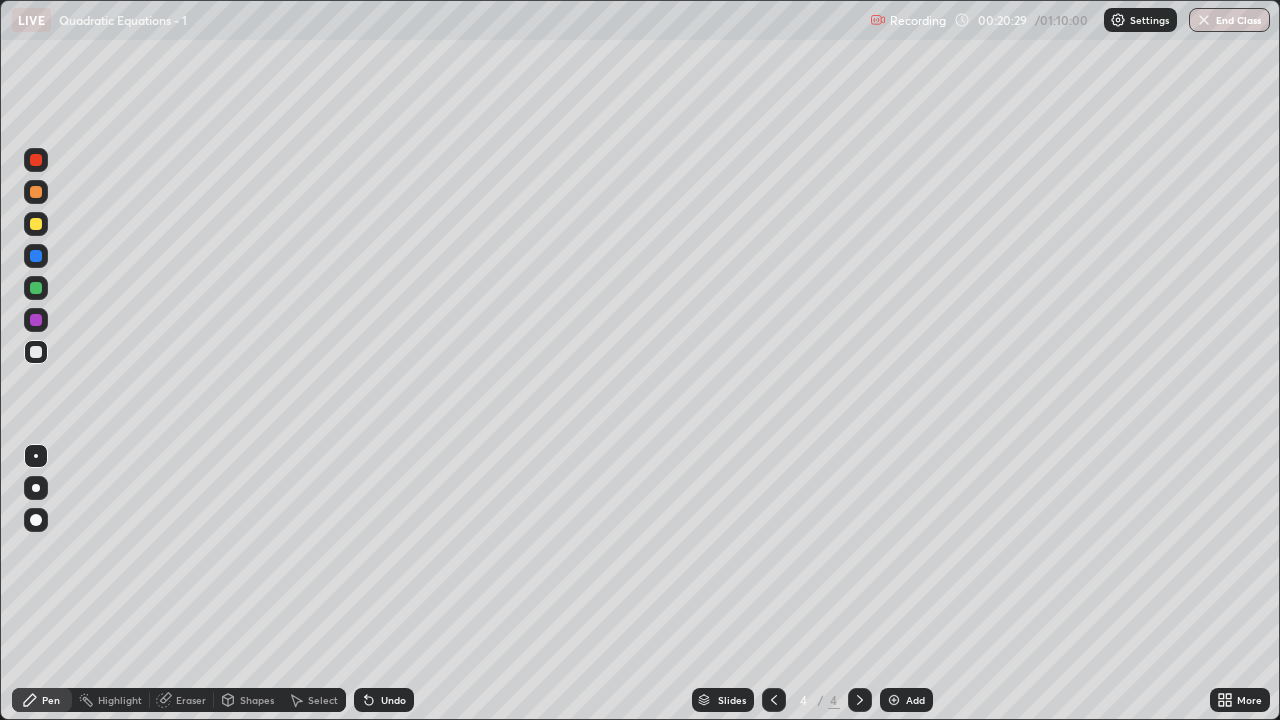 click on "Shapes" at bounding box center (257, 700) 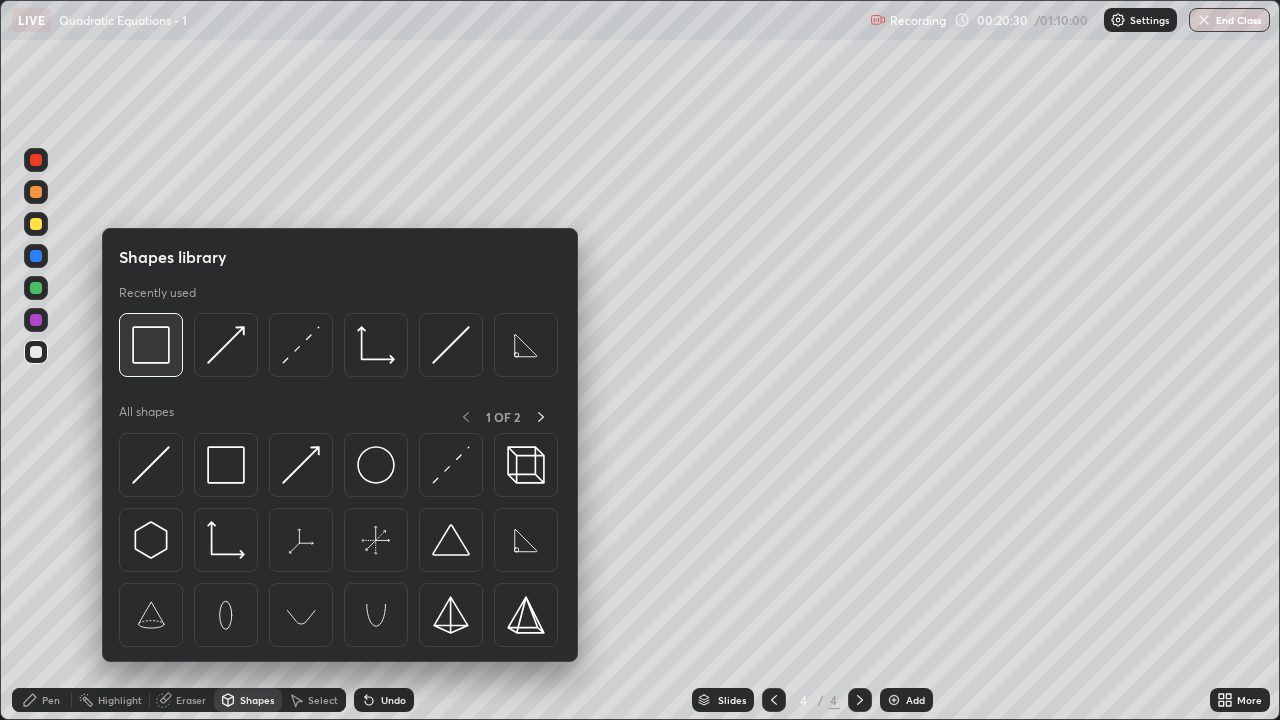 click at bounding box center (151, 345) 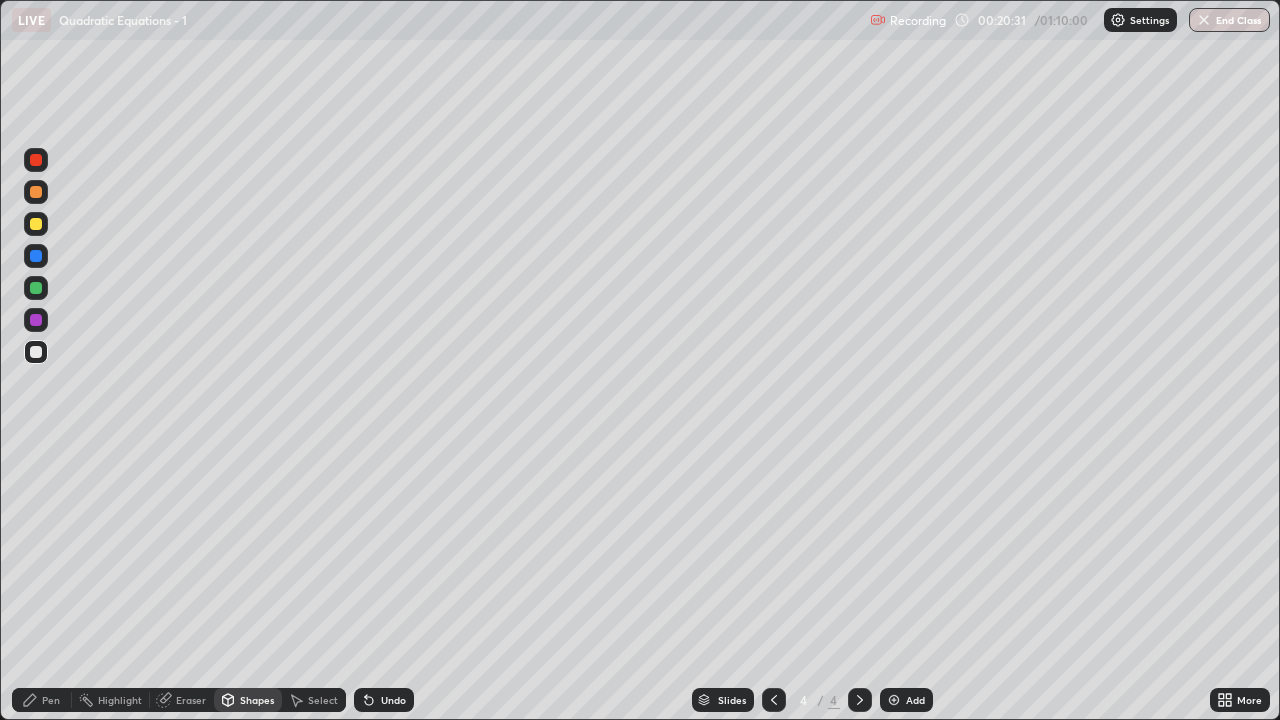 click at bounding box center [36, 224] 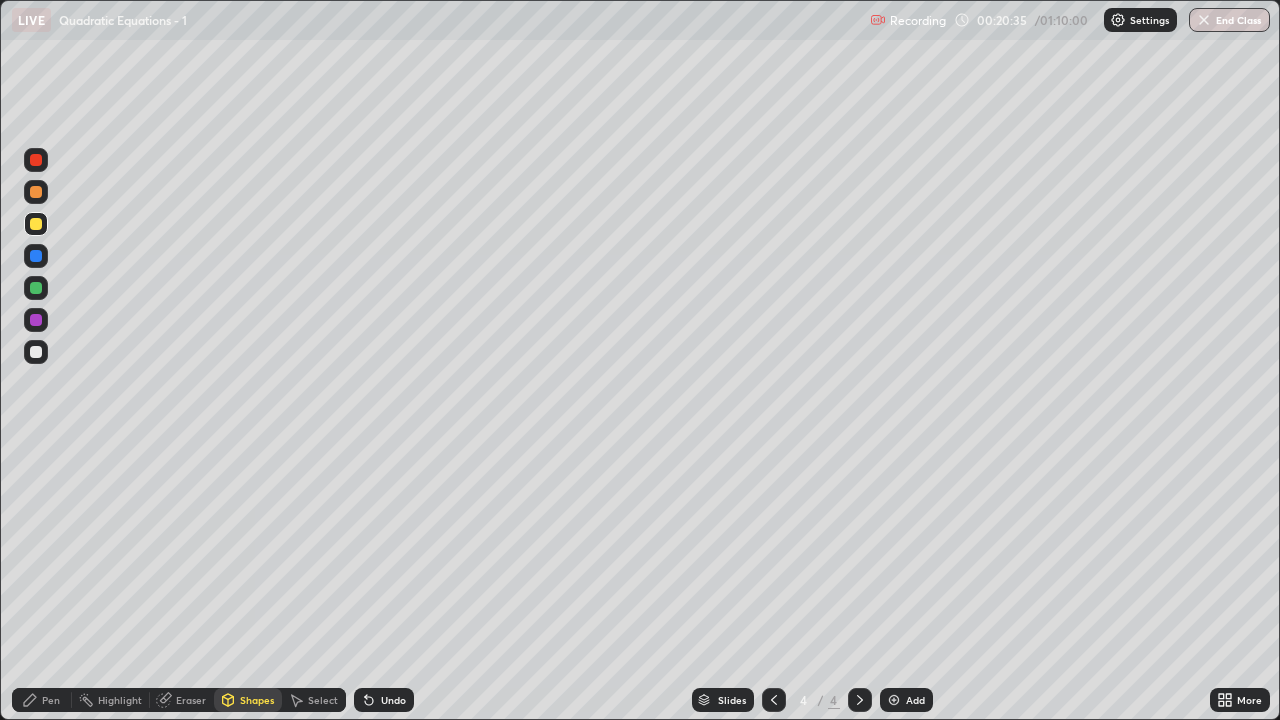 click on "Undo" at bounding box center [393, 700] 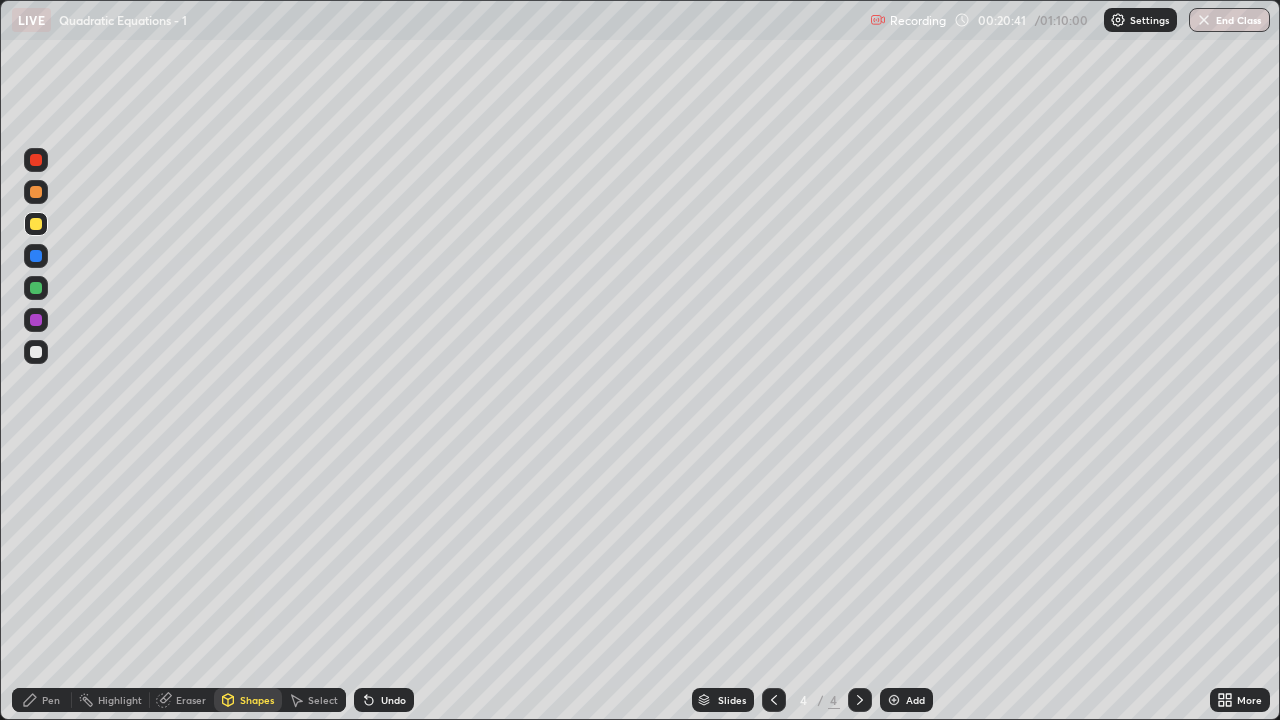 click on "Pen" at bounding box center (51, 700) 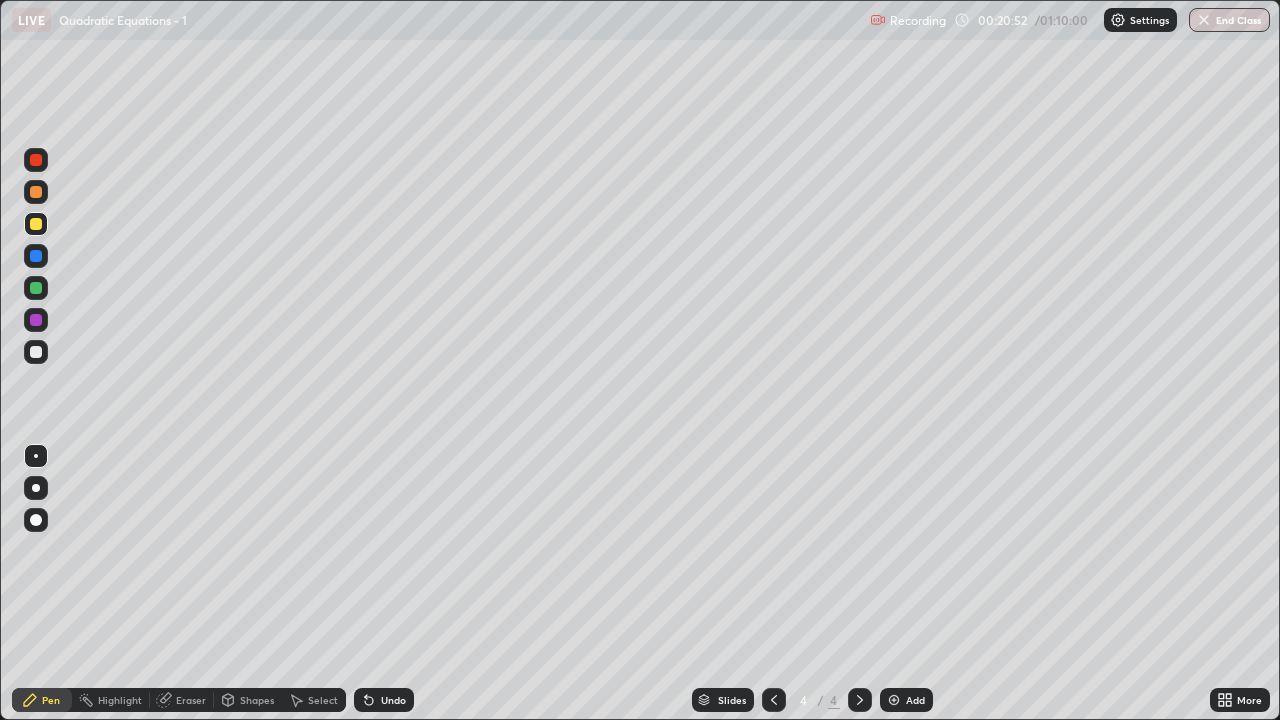 click on "Add" at bounding box center [915, 700] 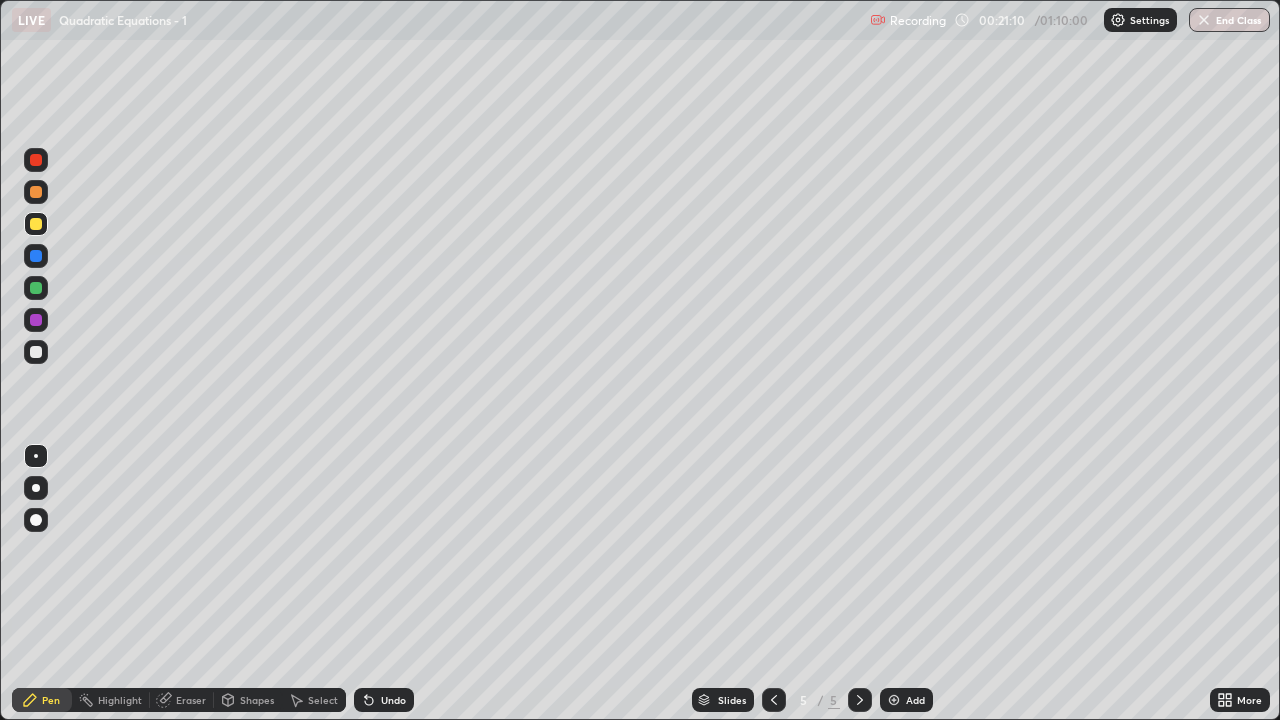 click at bounding box center (36, 352) 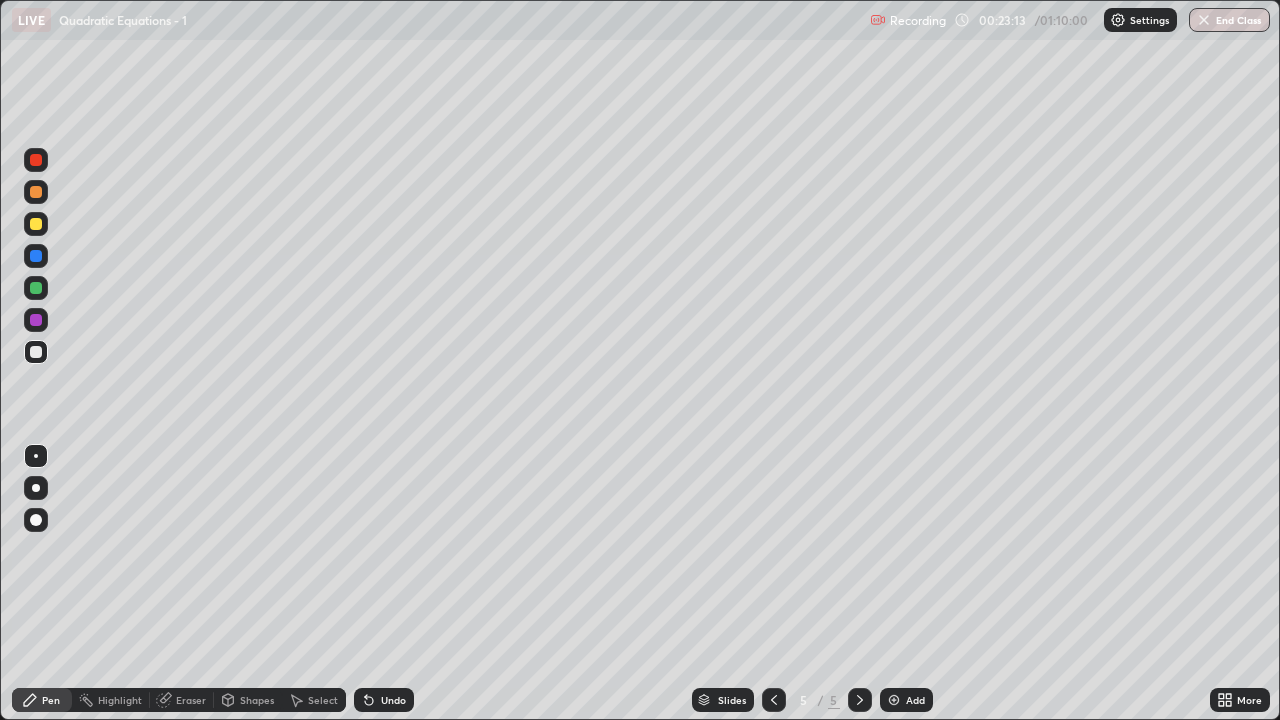 click on "Undo" at bounding box center [384, 700] 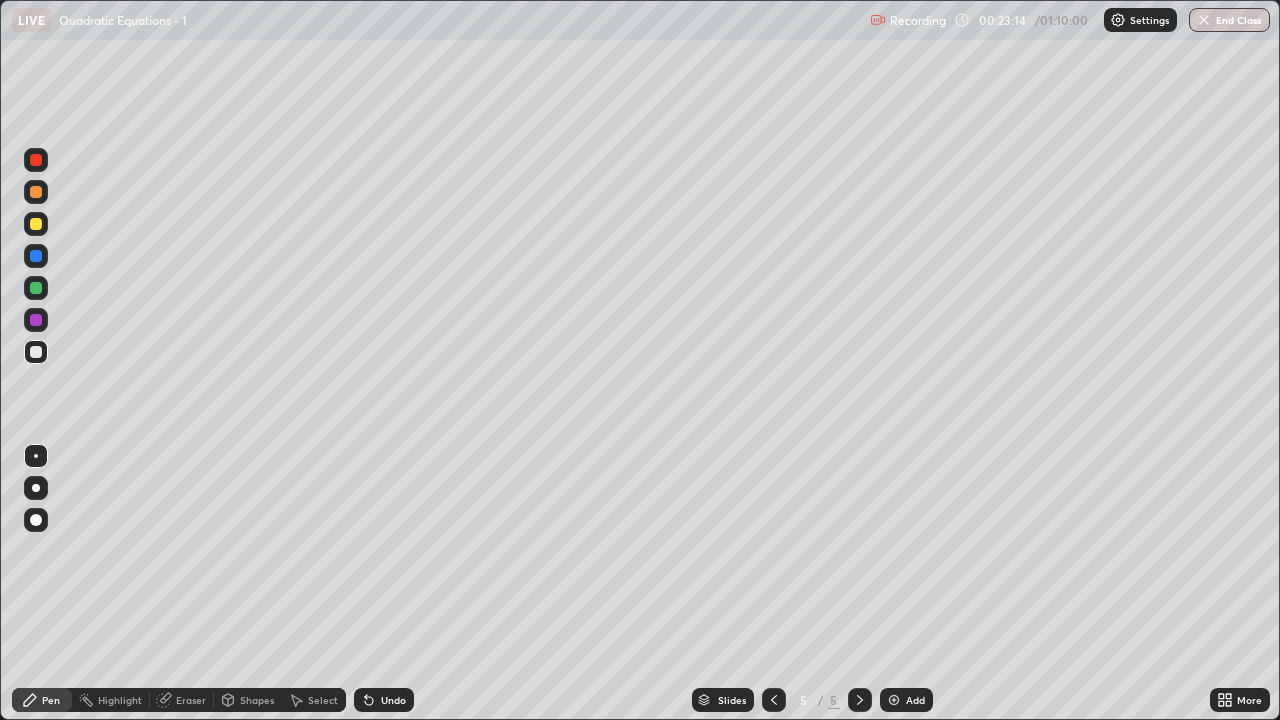 click on "Undo" at bounding box center [384, 700] 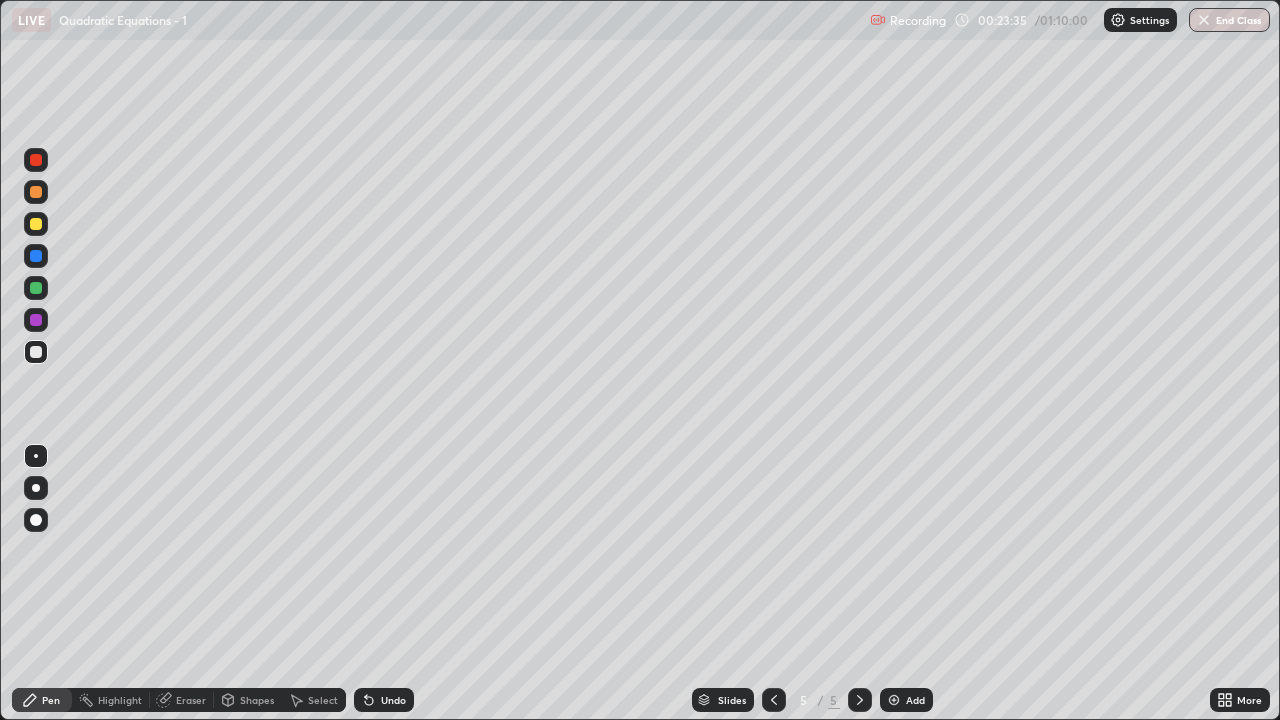 click on "Shapes" at bounding box center (257, 700) 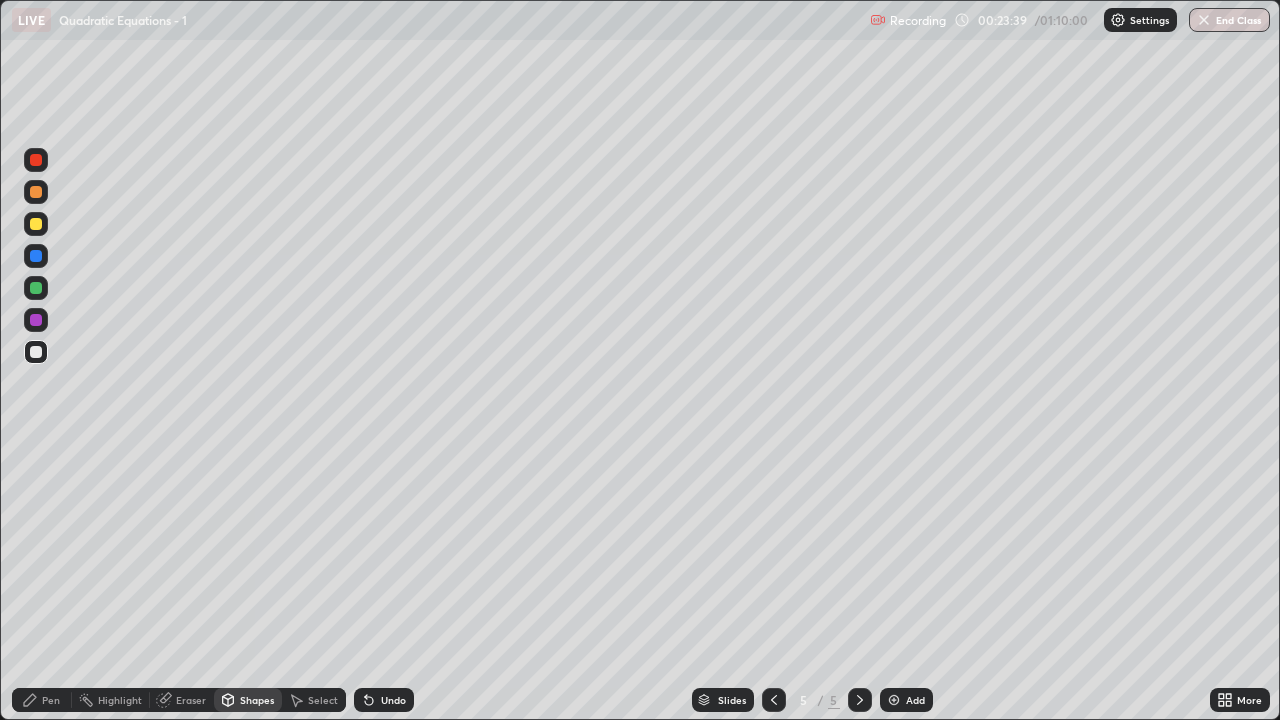 click on "Eraser" at bounding box center [191, 700] 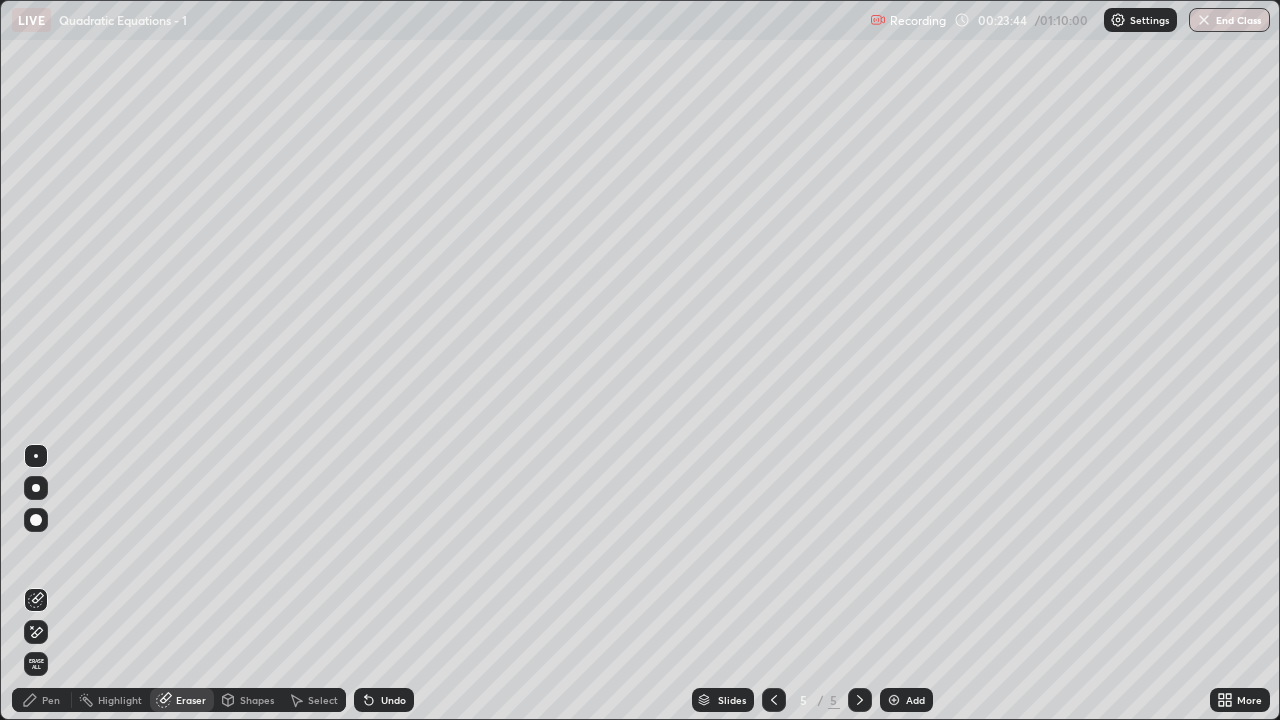 click on "Pen" at bounding box center (51, 700) 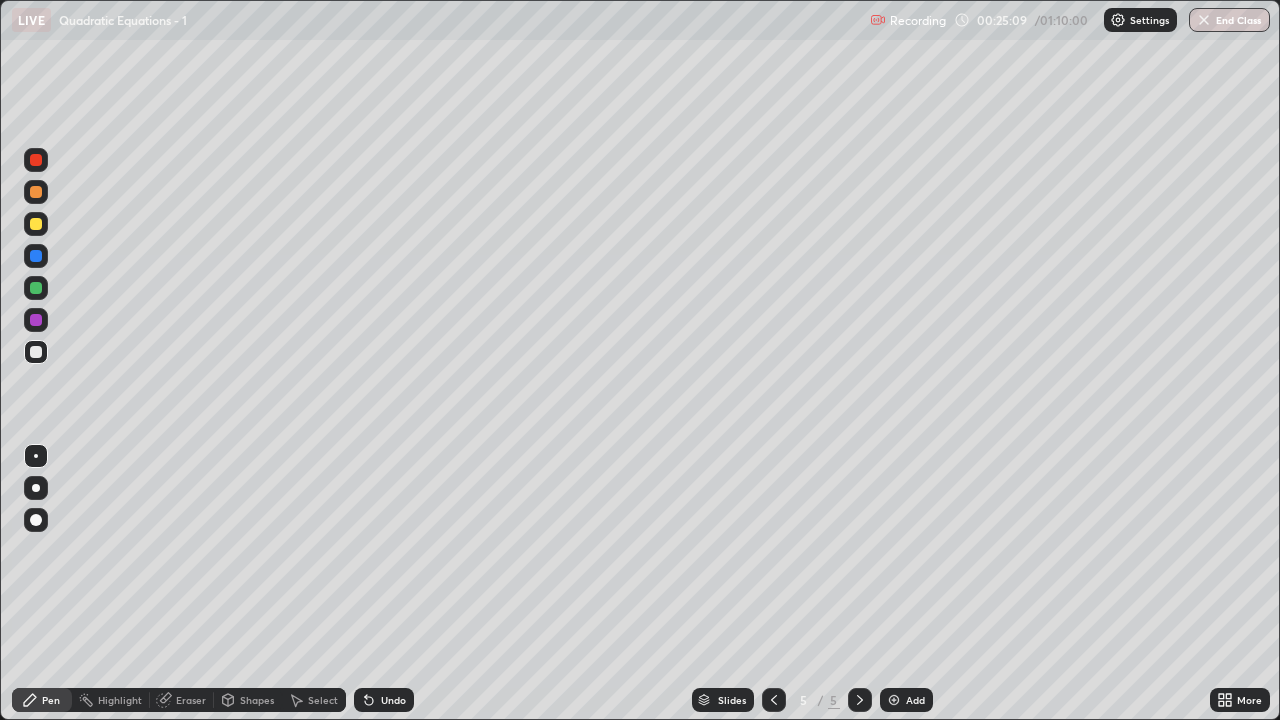 click on "Undo" at bounding box center [384, 700] 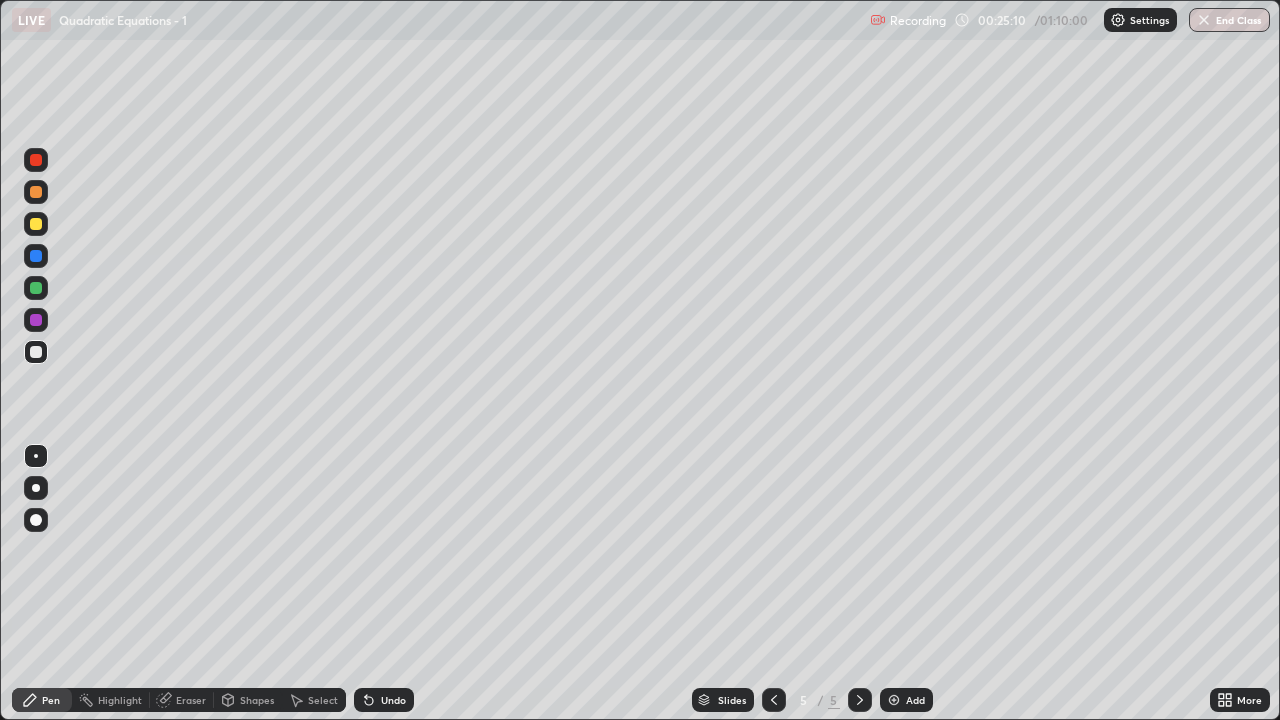 click on "Undo" at bounding box center (384, 700) 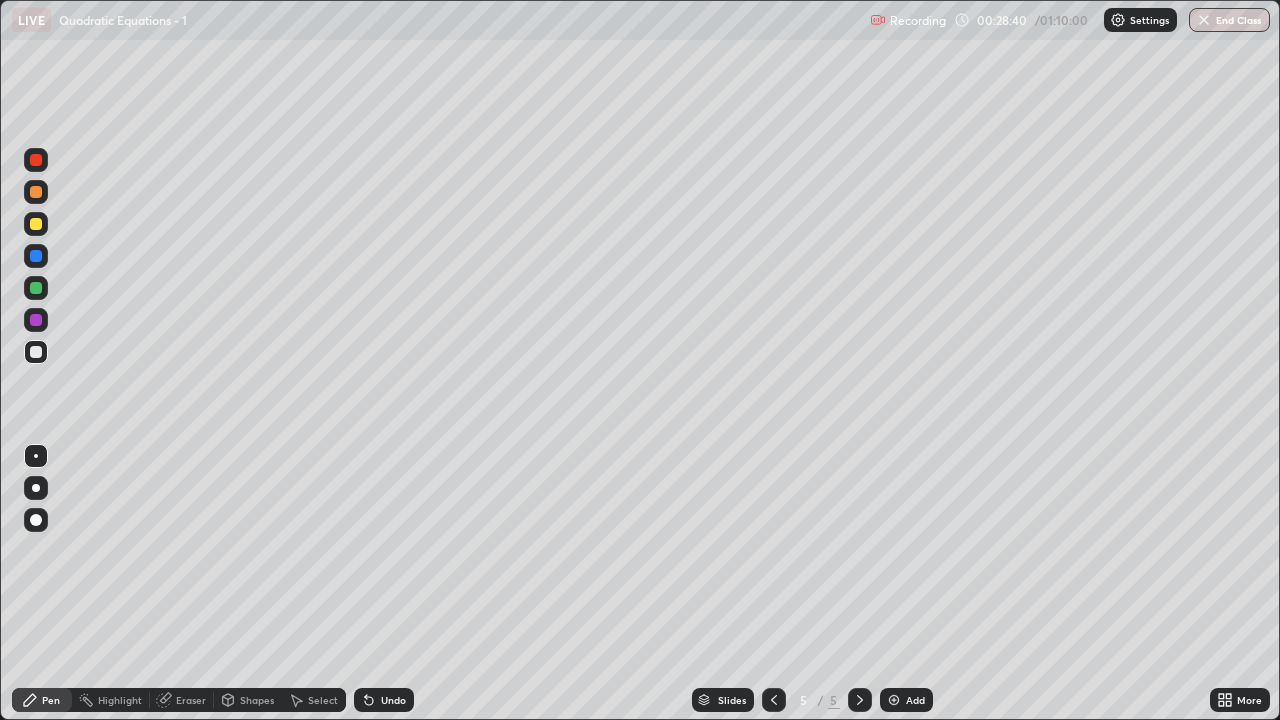 click at bounding box center [36, 224] 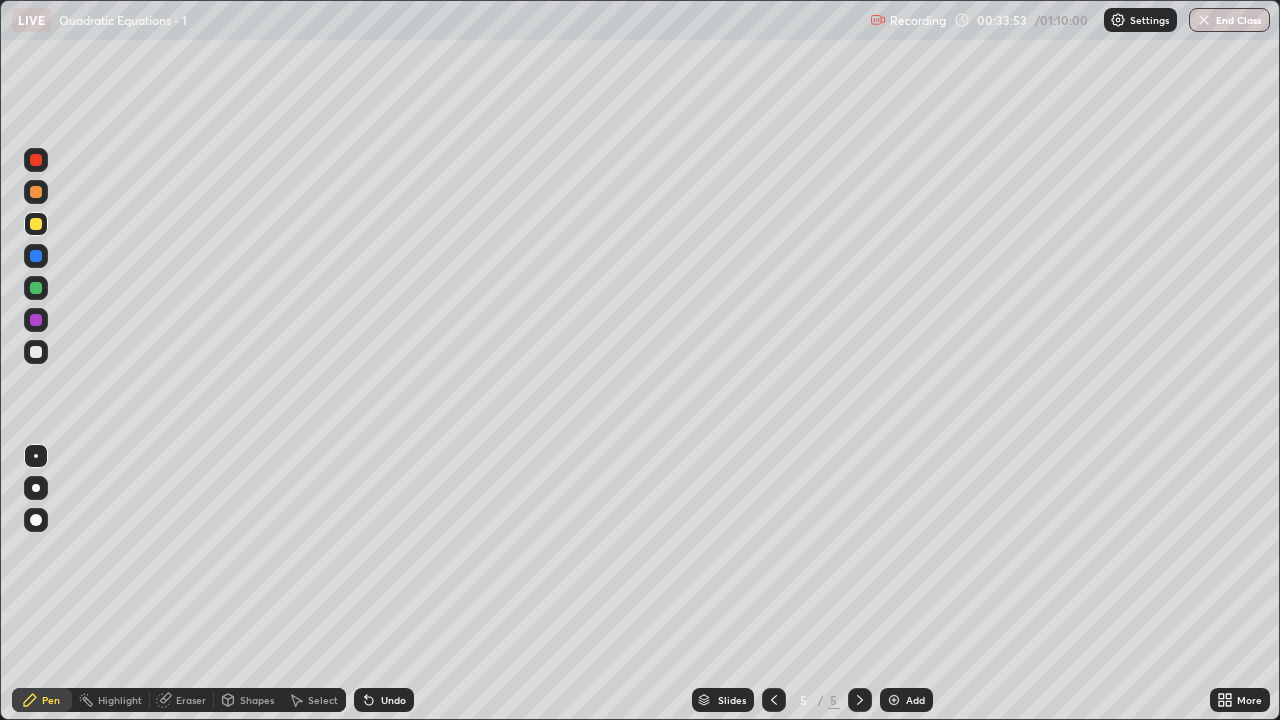 click on "Undo" at bounding box center (384, 700) 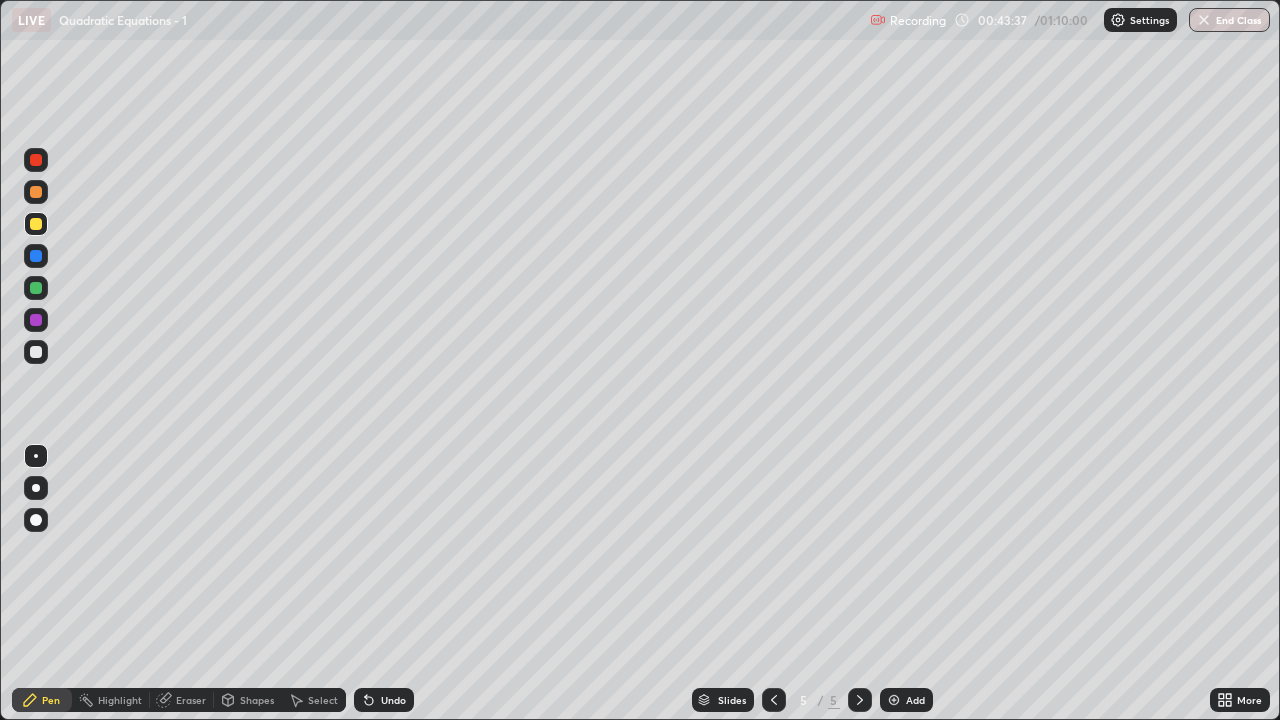 click on "Add" at bounding box center (915, 700) 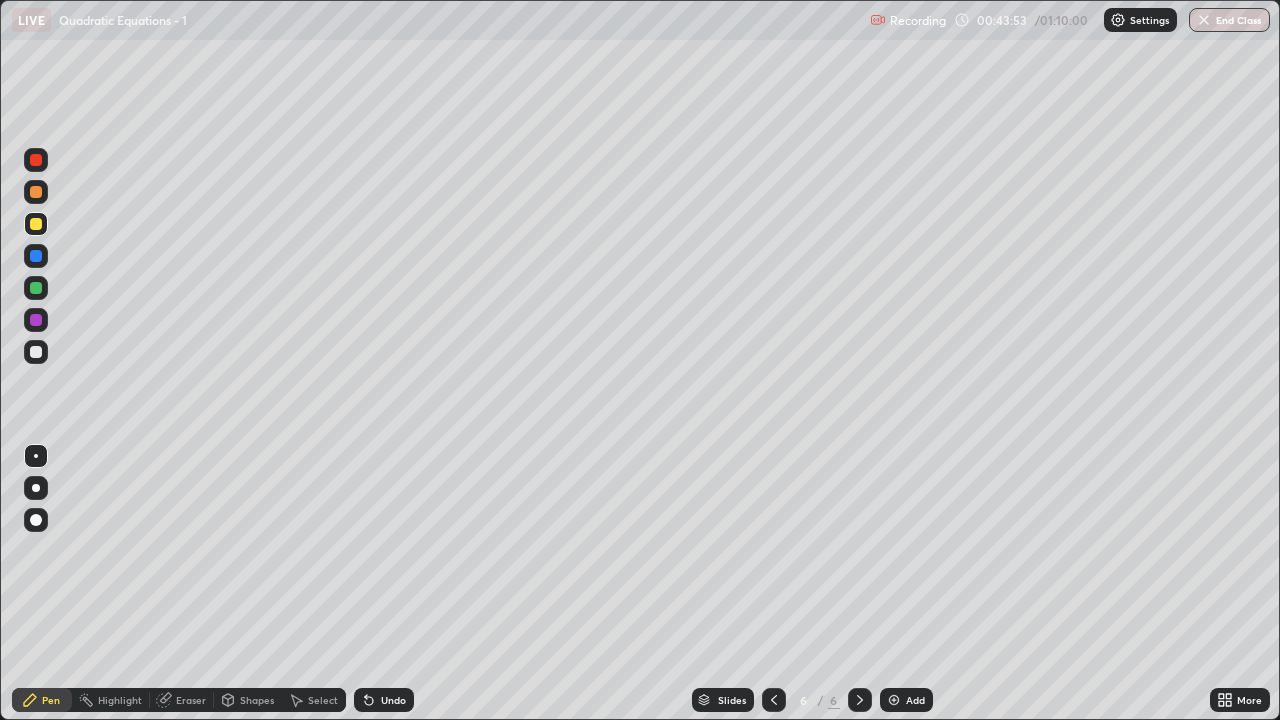 click at bounding box center [36, 352] 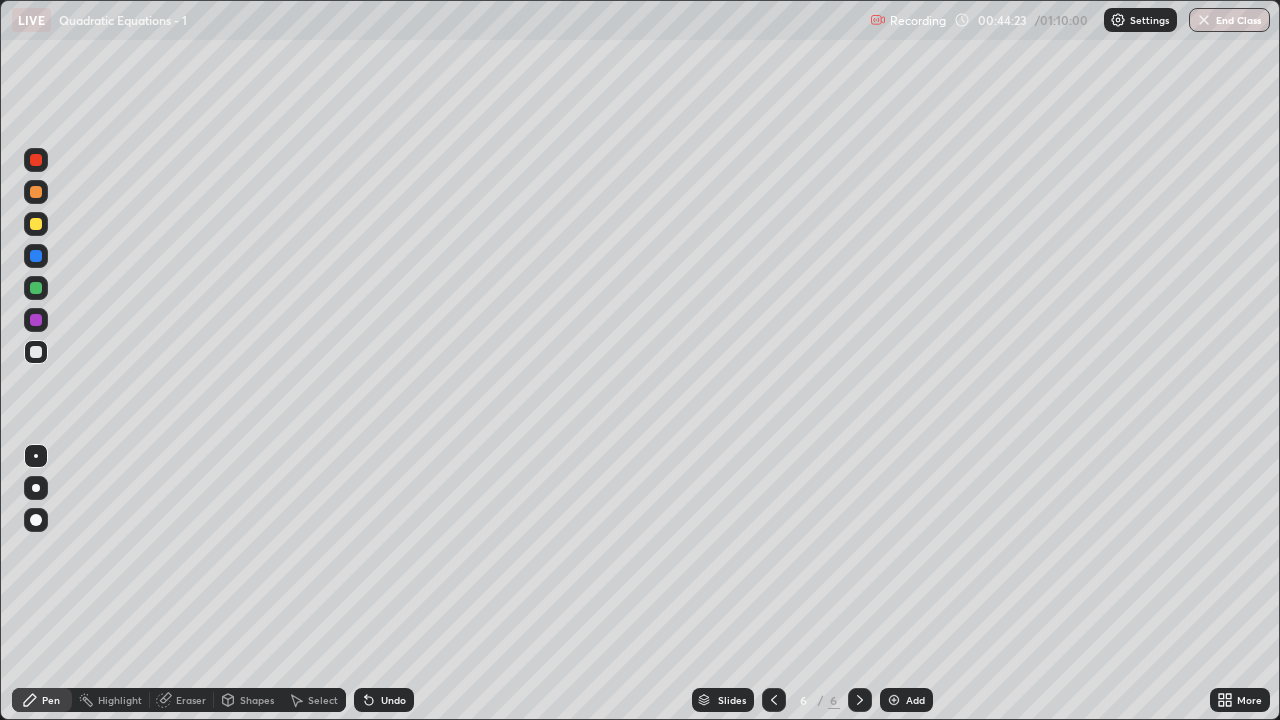 click on "Shapes" at bounding box center (257, 700) 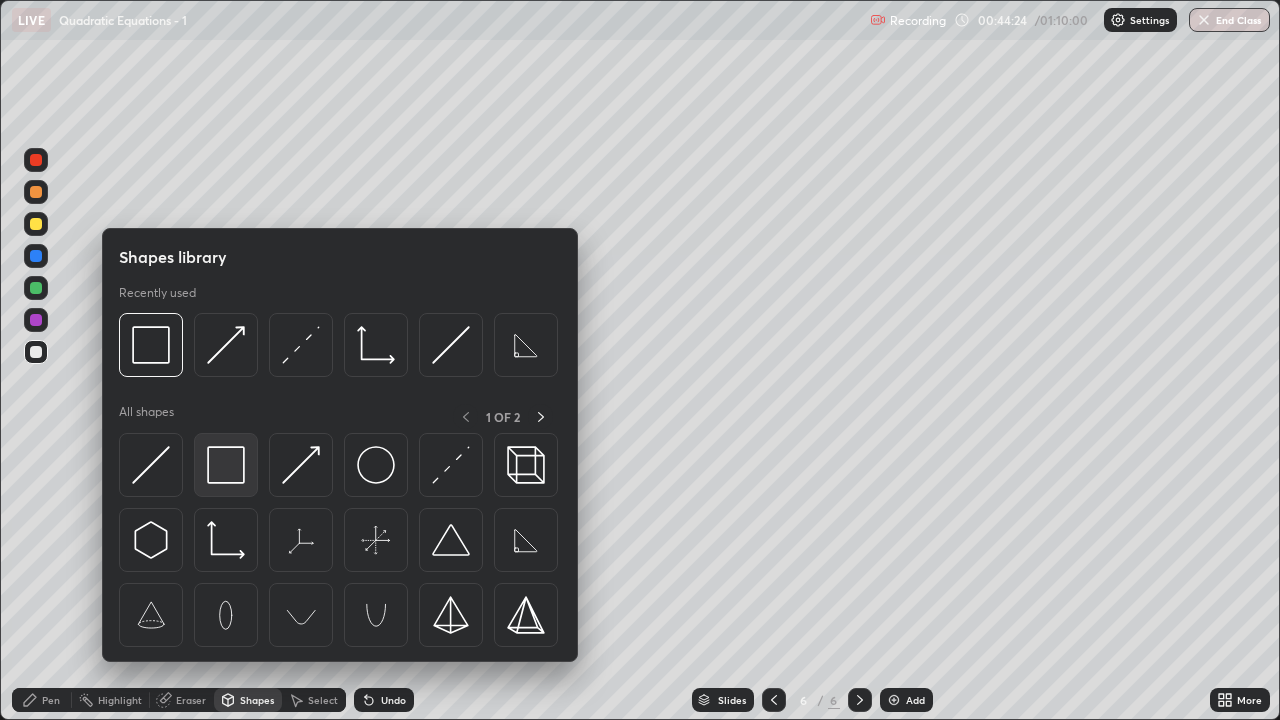 click at bounding box center [226, 465] 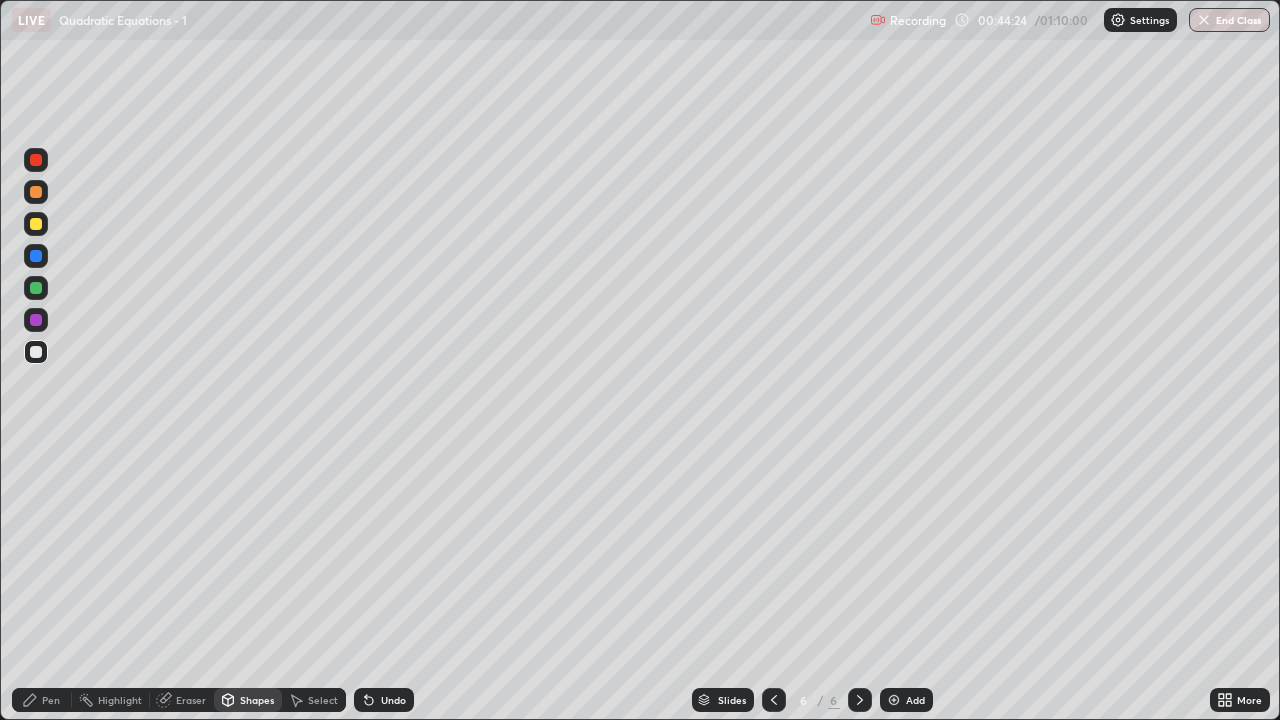 click at bounding box center (36, 224) 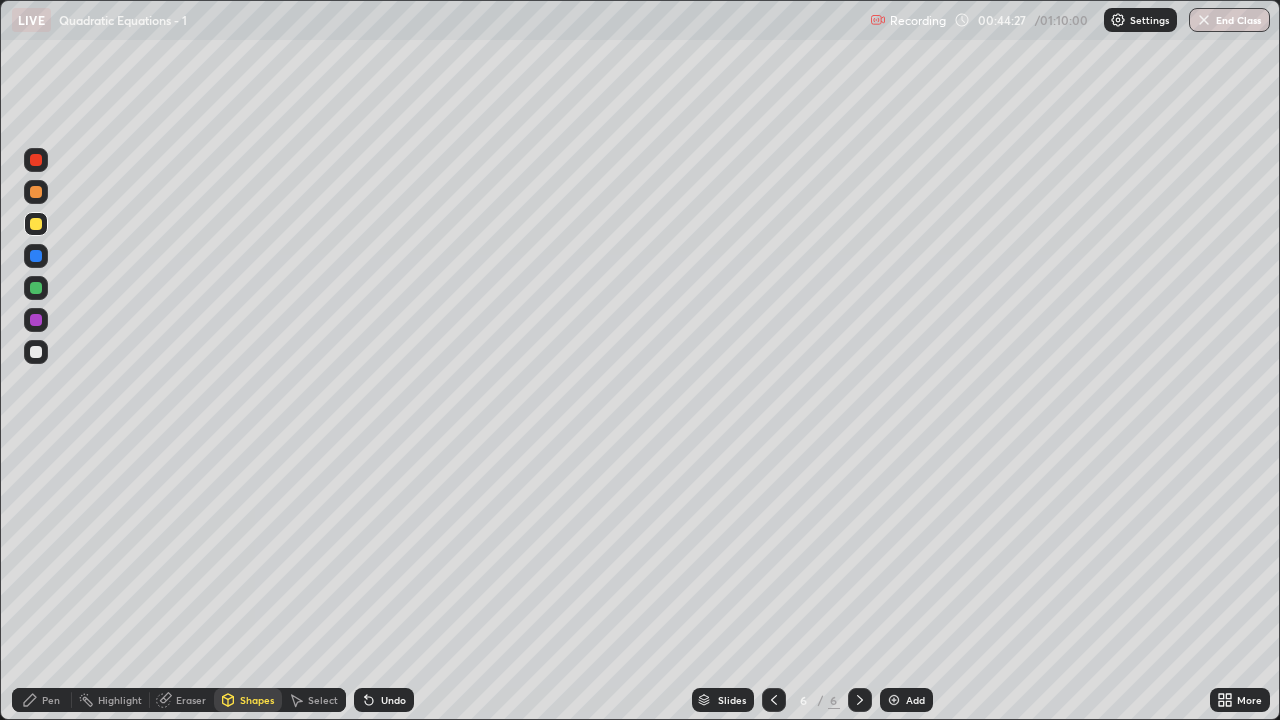 click on "Pen" at bounding box center (51, 700) 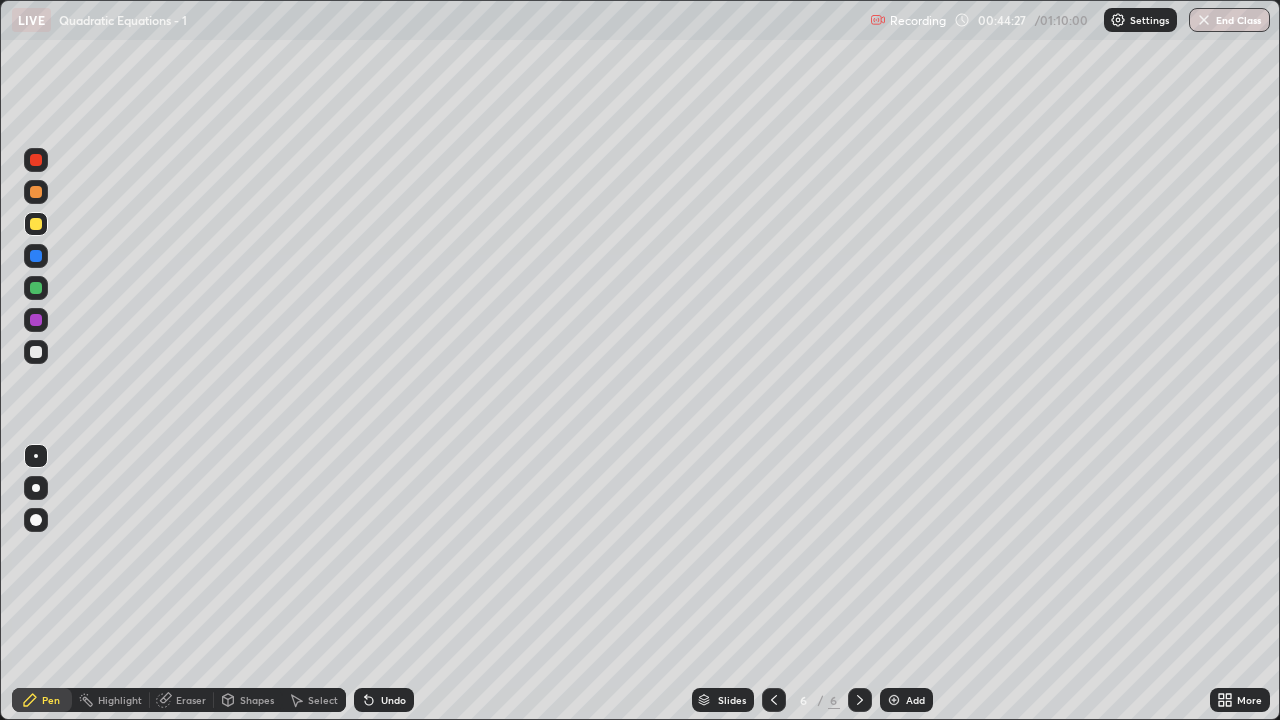 click at bounding box center [36, 352] 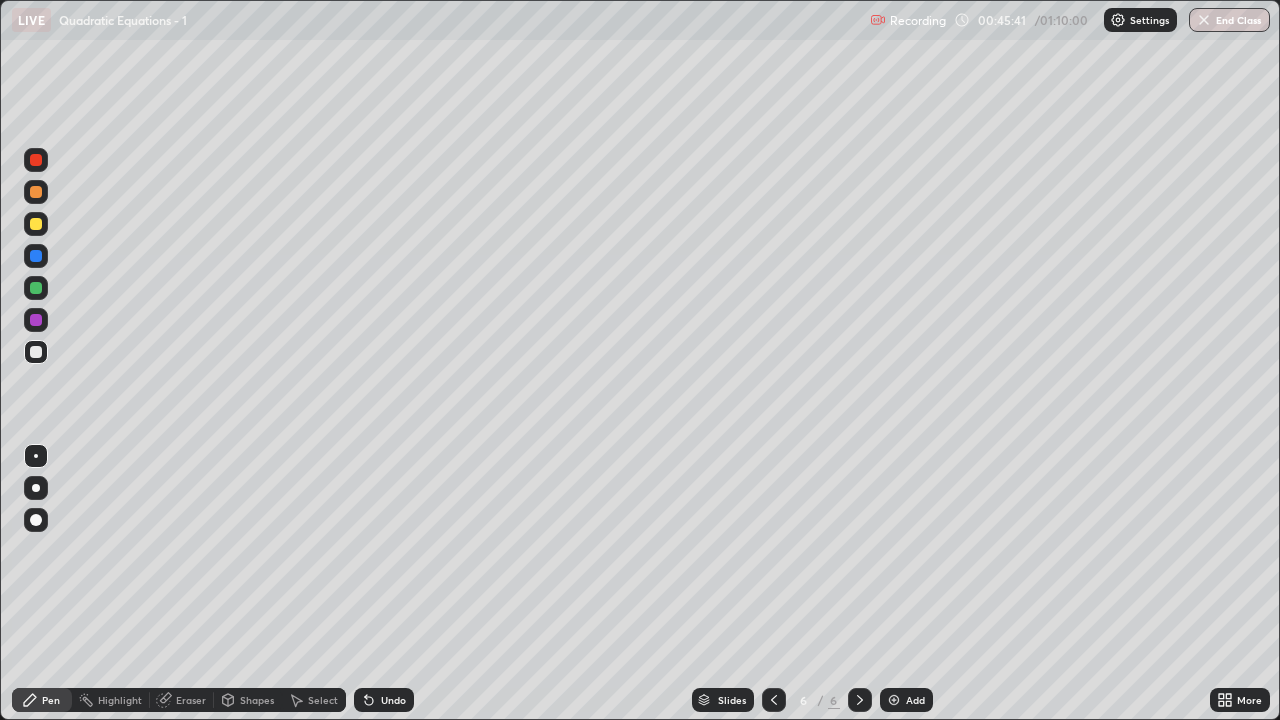 click at bounding box center (36, 224) 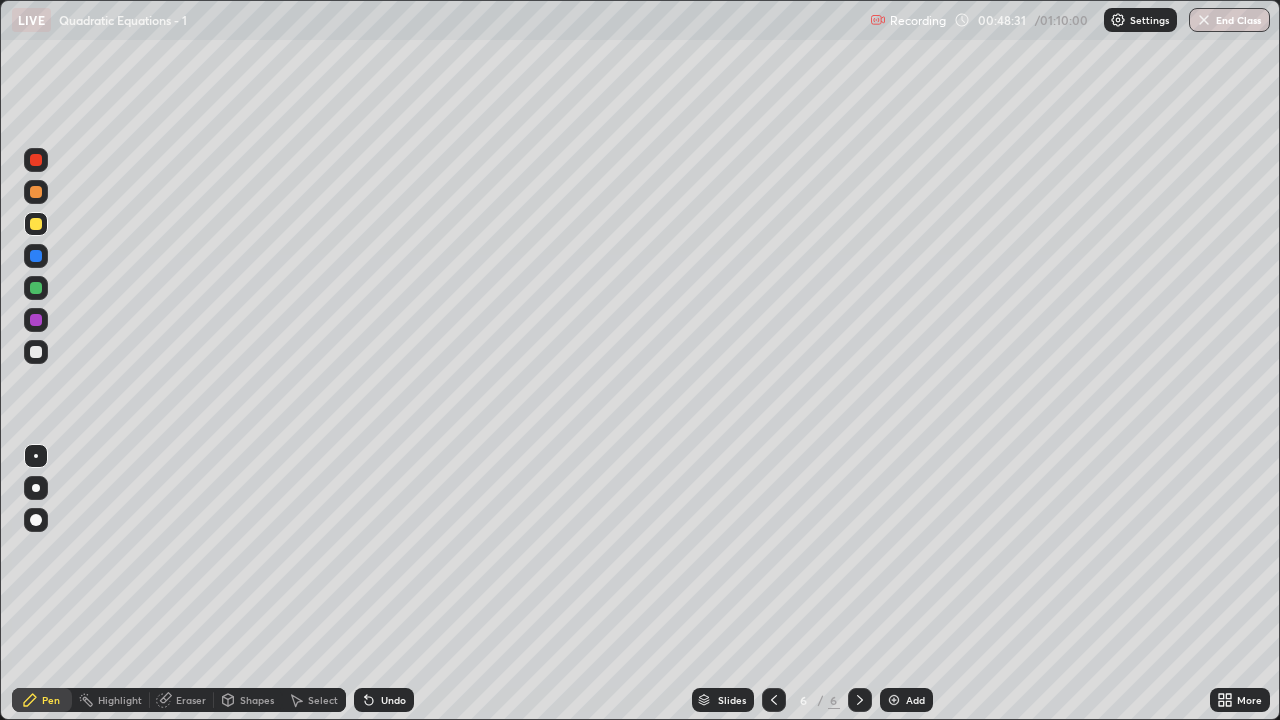 click at bounding box center [36, 352] 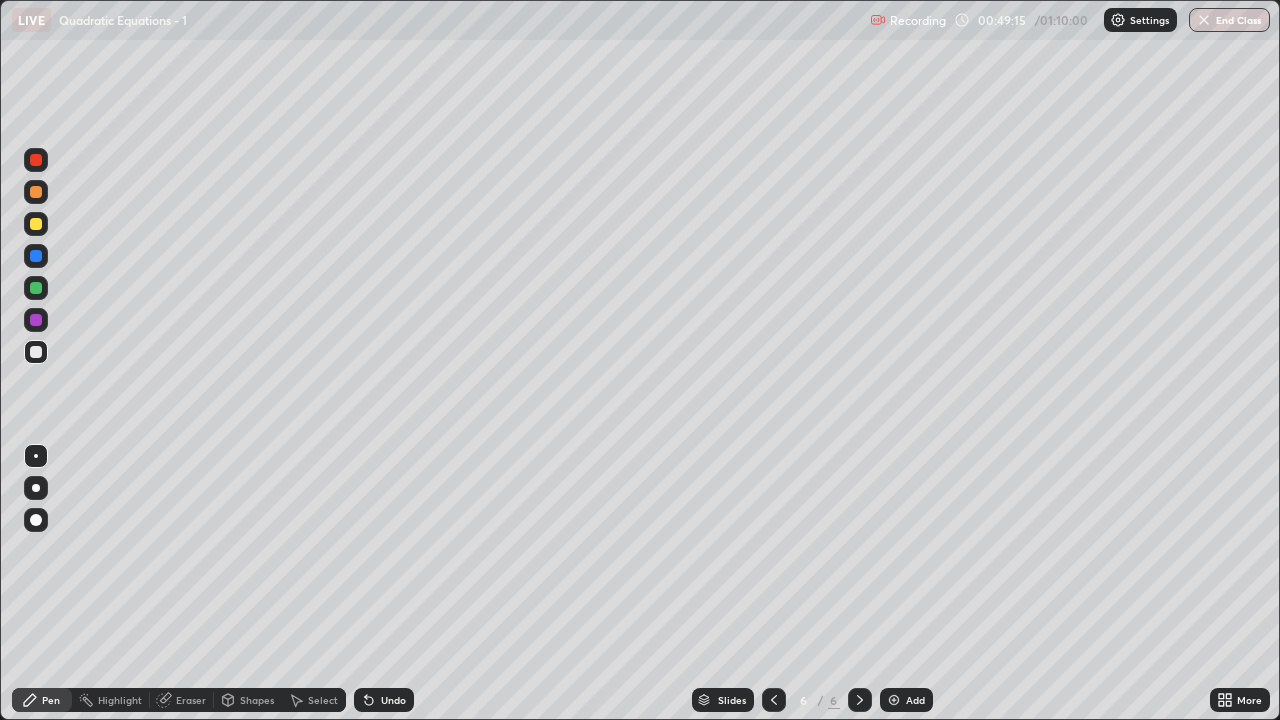 click on "Undo" at bounding box center [393, 700] 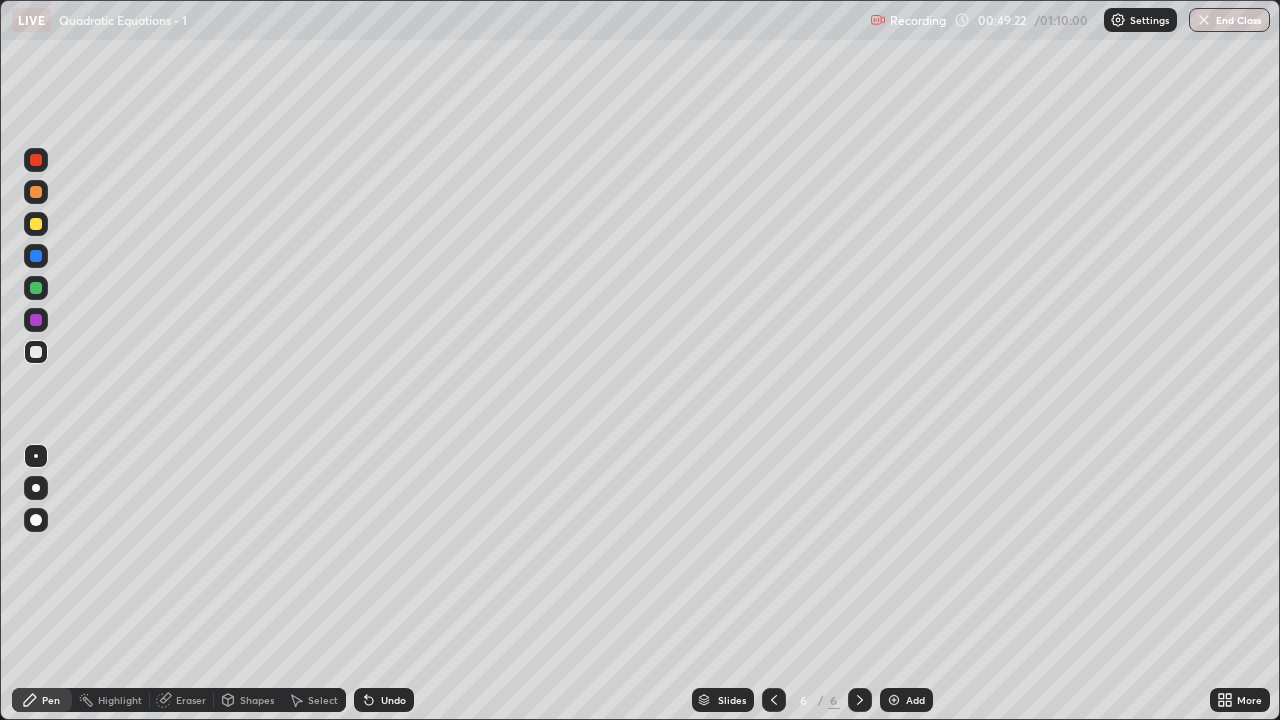 click on "Undo" at bounding box center [393, 700] 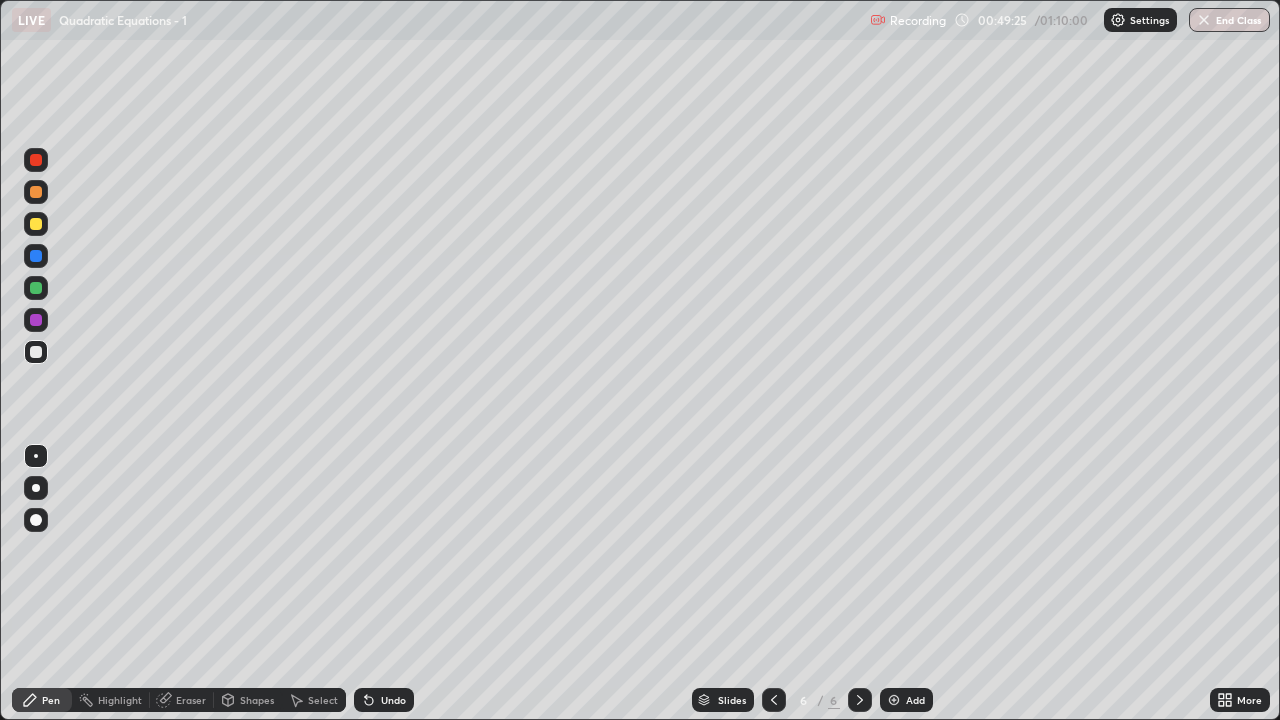 click on "Undo" at bounding box center (384, 700) 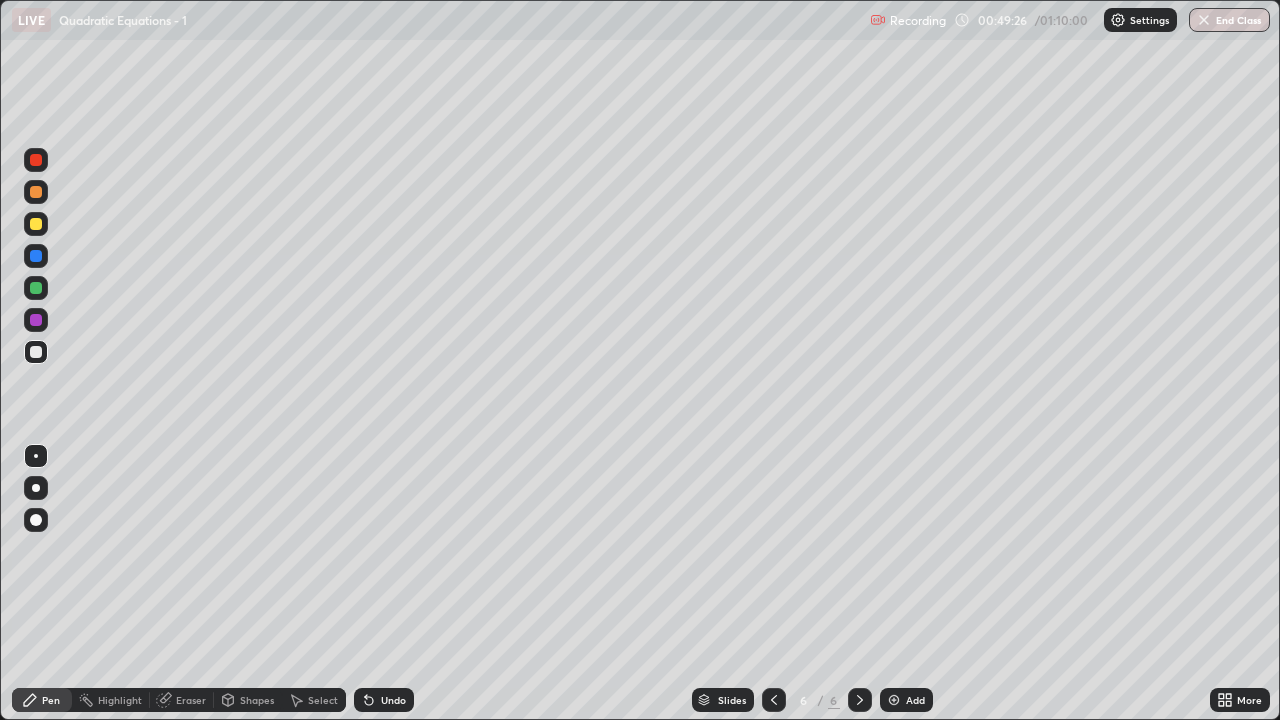 click on "Undo" at bounding box center (384, 700) 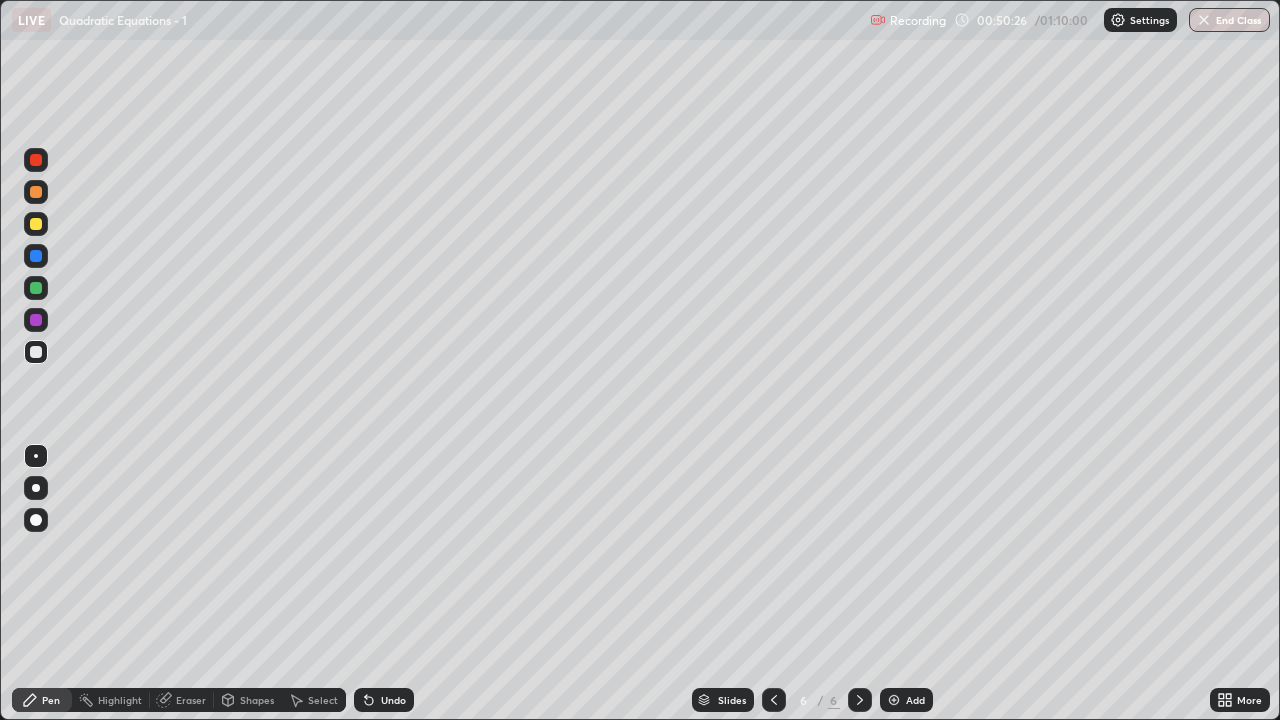 click on "Add" at bounding box center [915, 700] 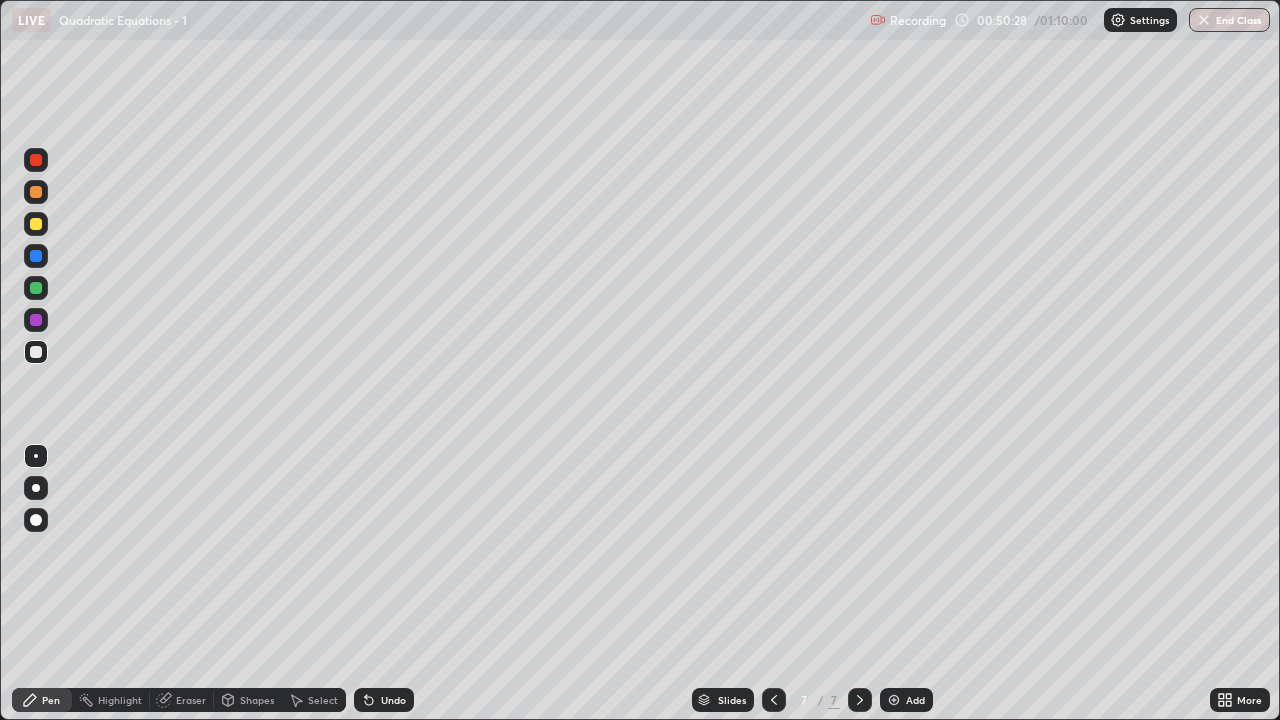 click 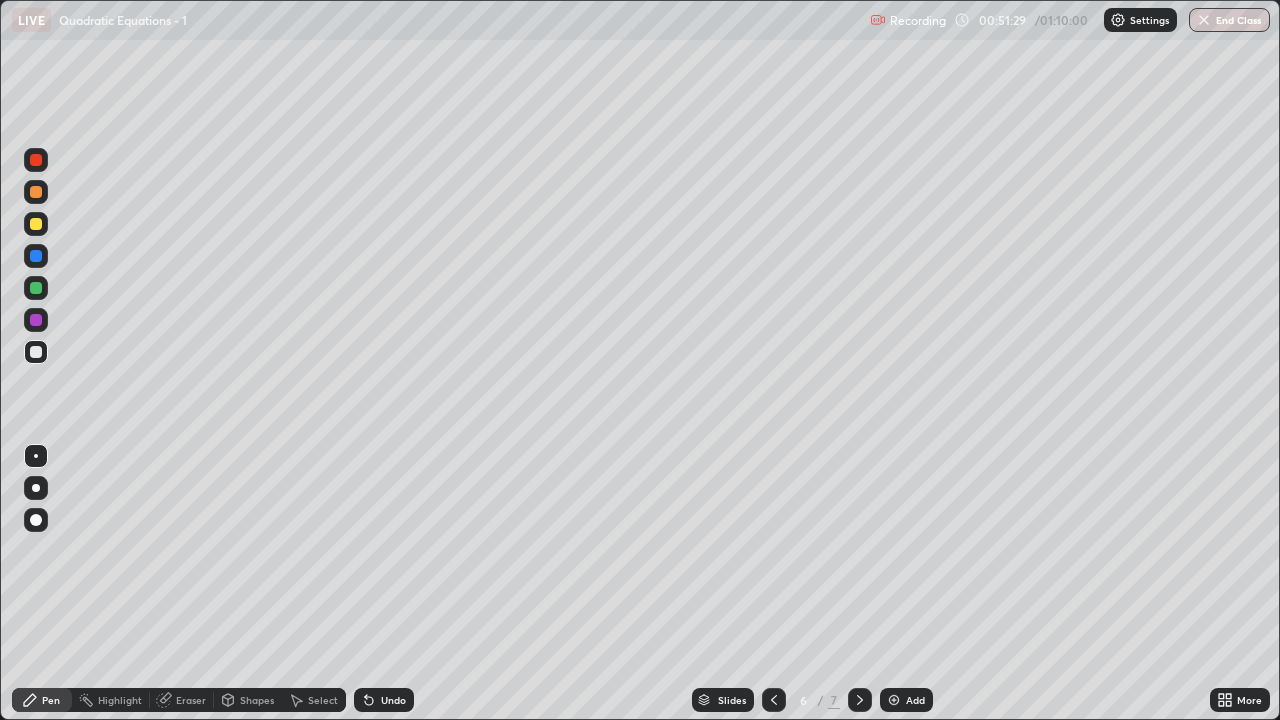 click on "Add" at bounding box center (906, 700) 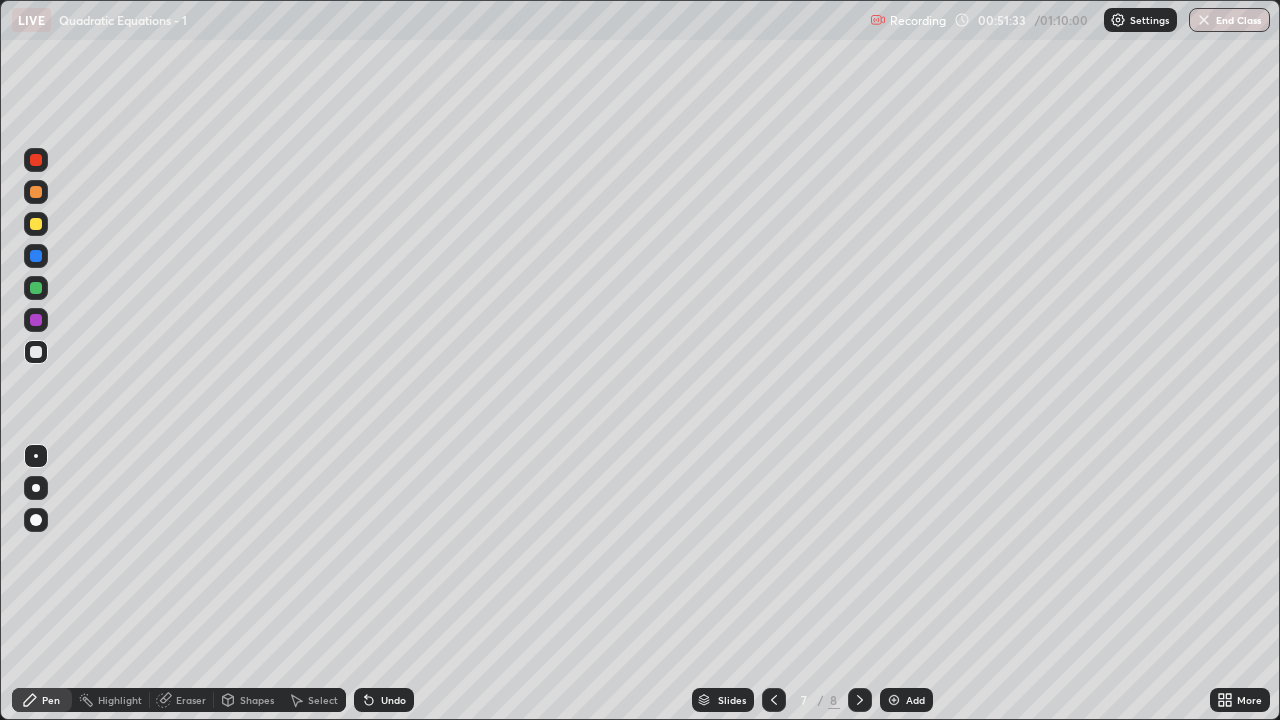 click at bounding box center (36, 224) 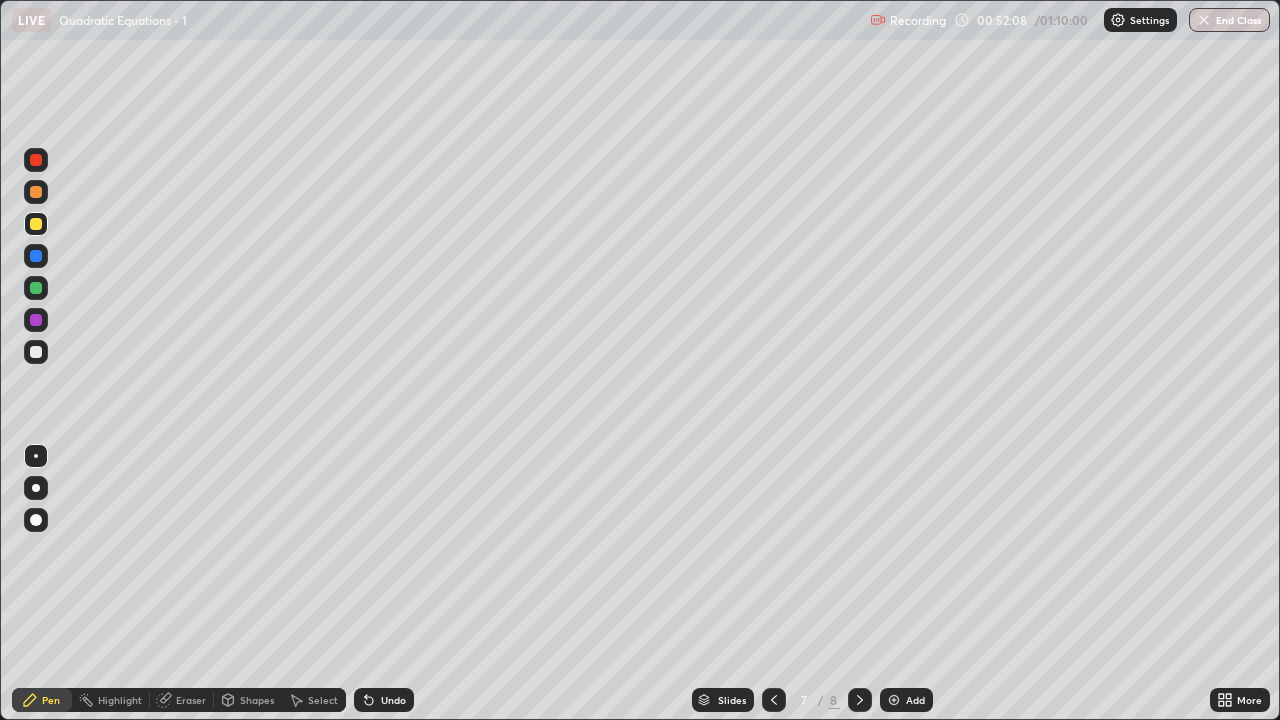 click on "Undo" at bounding box center (393, 700) 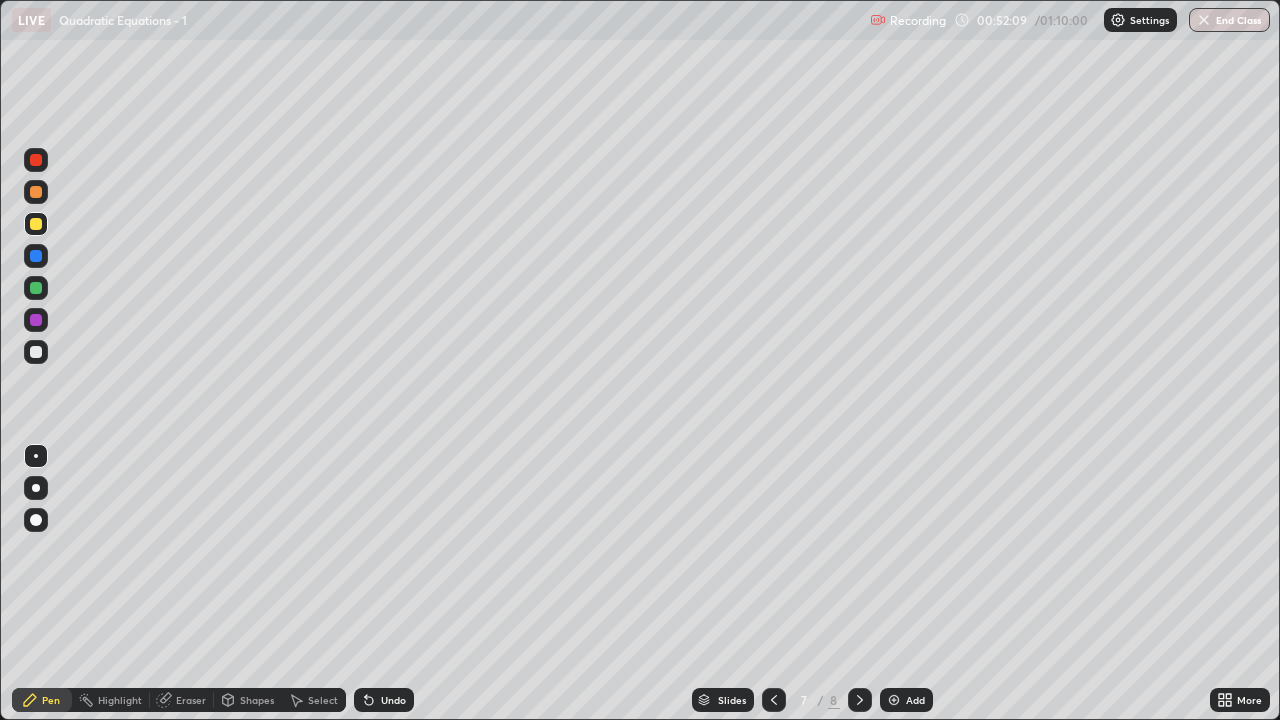 click on "Undo" at bounding box center [384, 700] 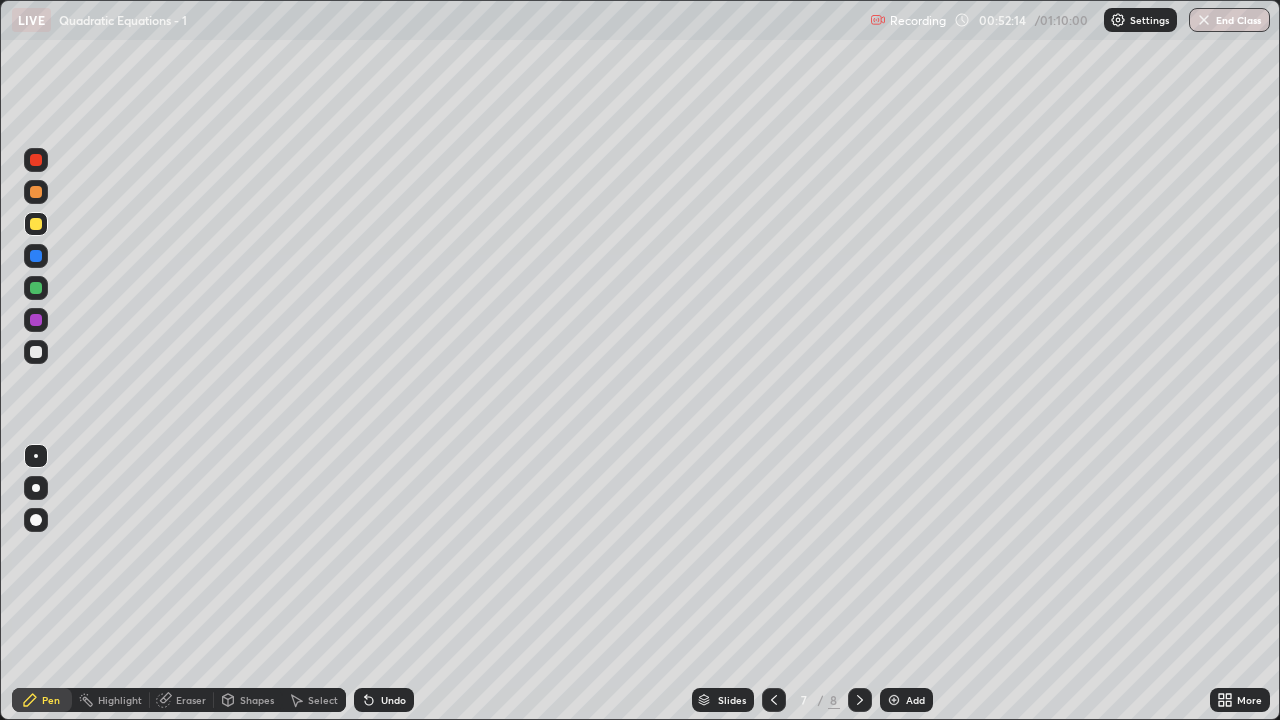 click on "Undo" at bounding box center (384, 700) 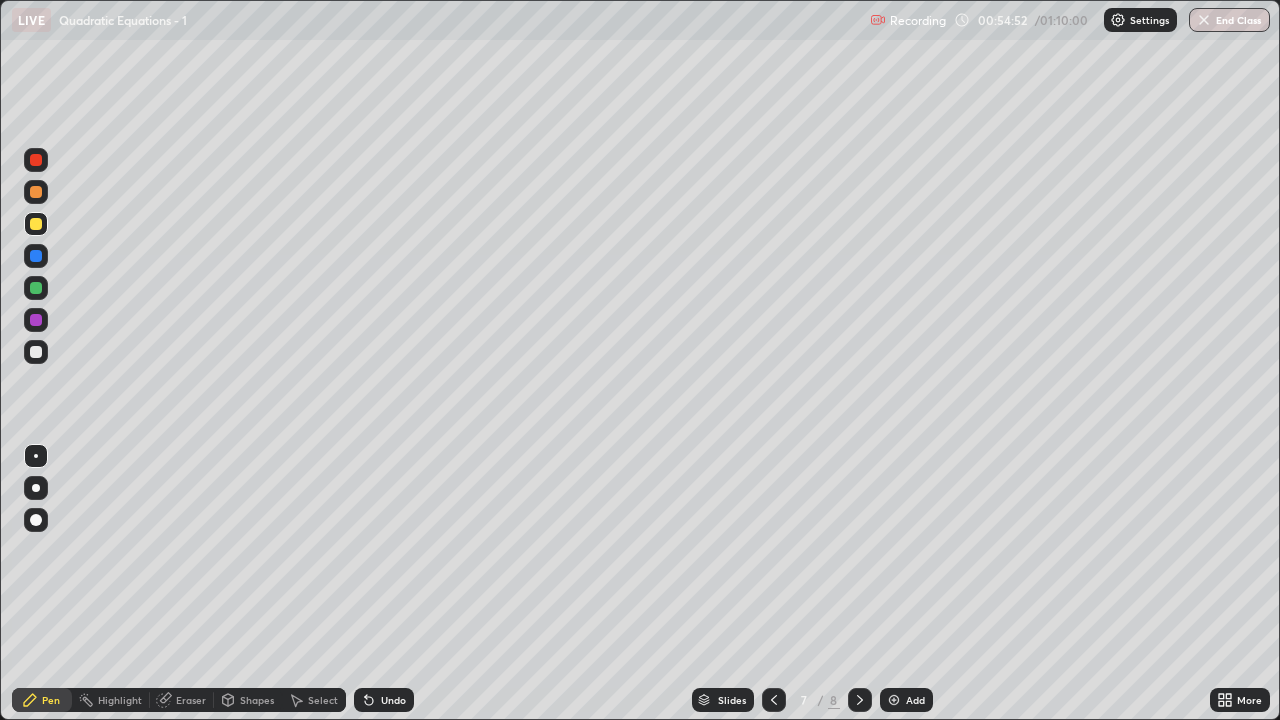 click at bounding box center [36, 352] 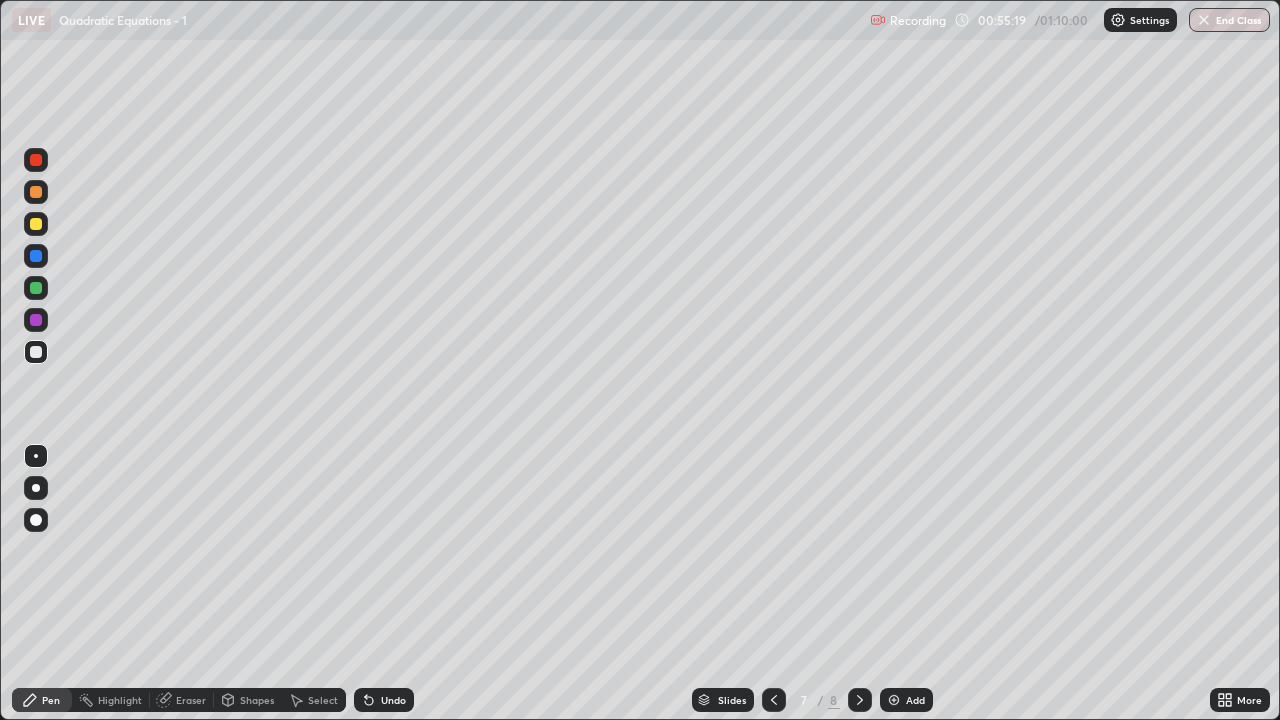 click on "Undo" at bounding box center (384, 700) 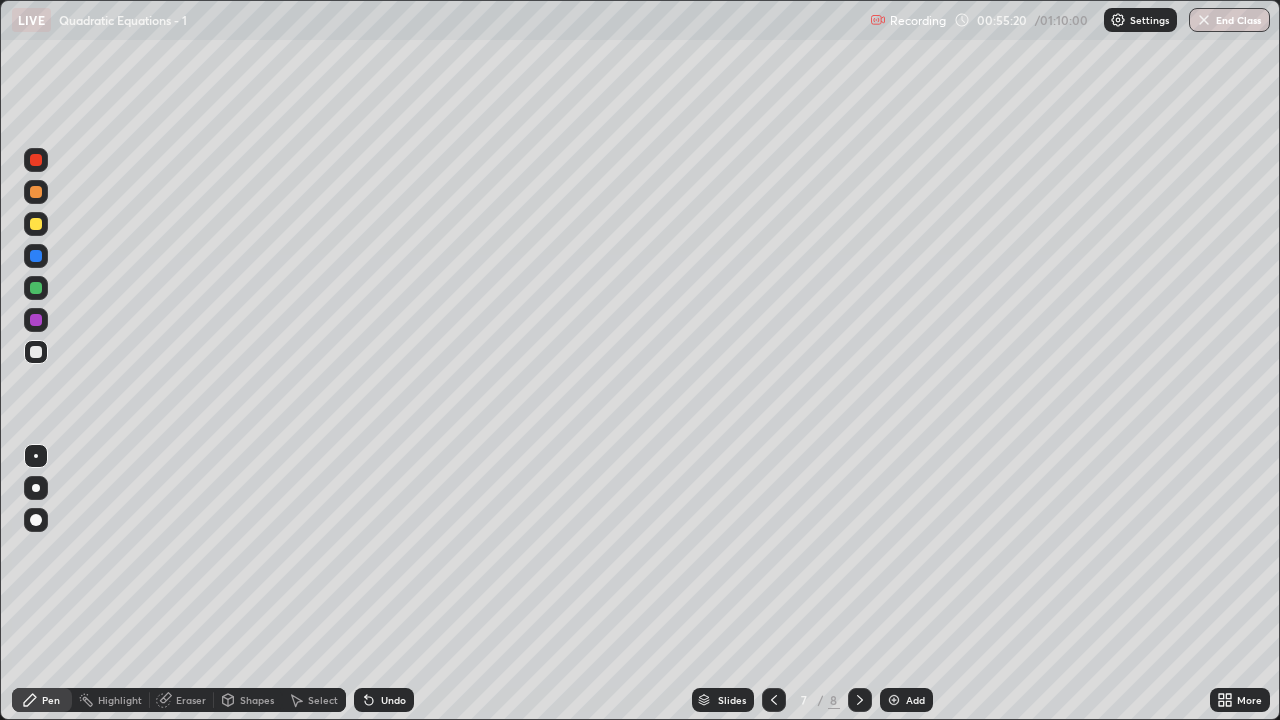 click on "Undo" at bounding box center [384, 700] 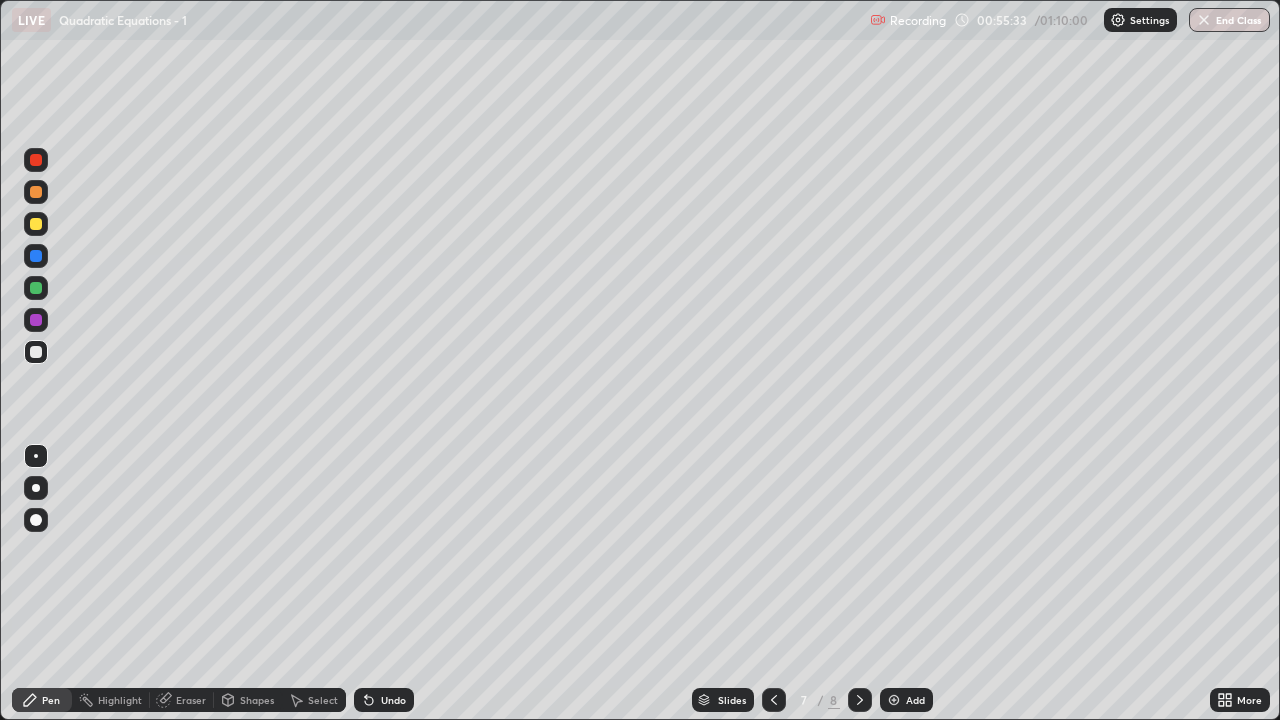 click 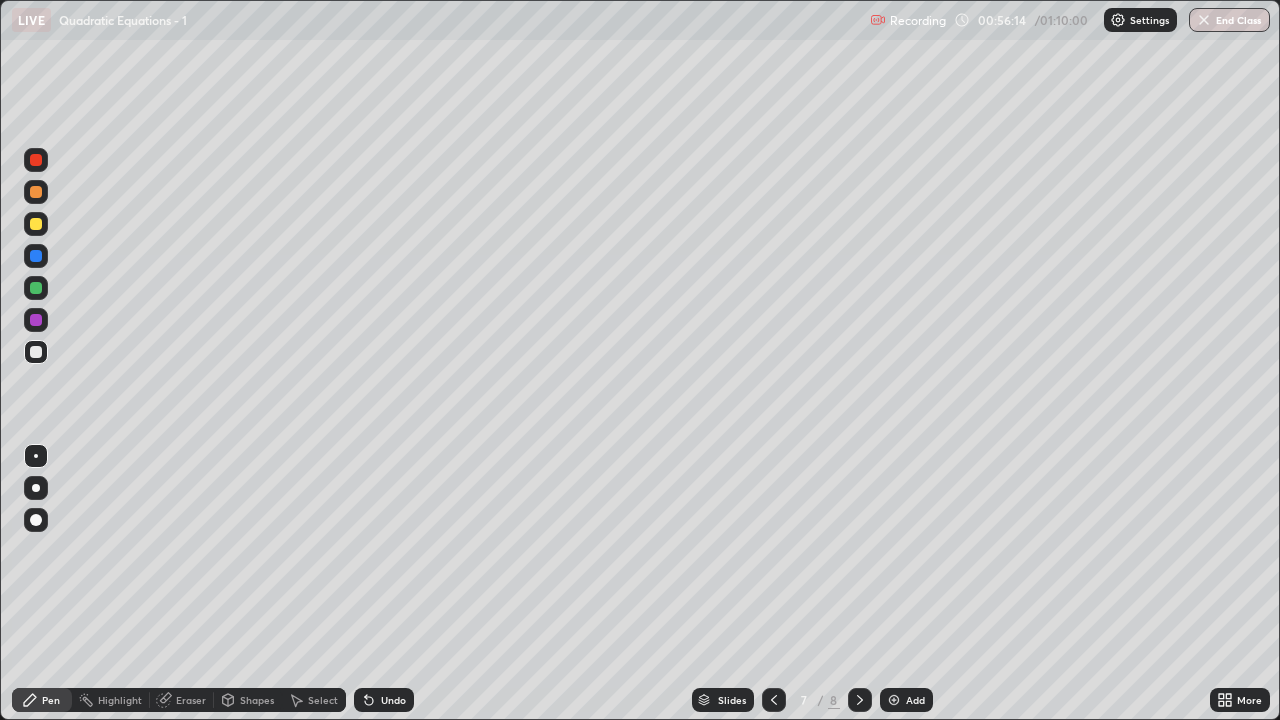 click on "Undo" at bounding box center [393, 700] 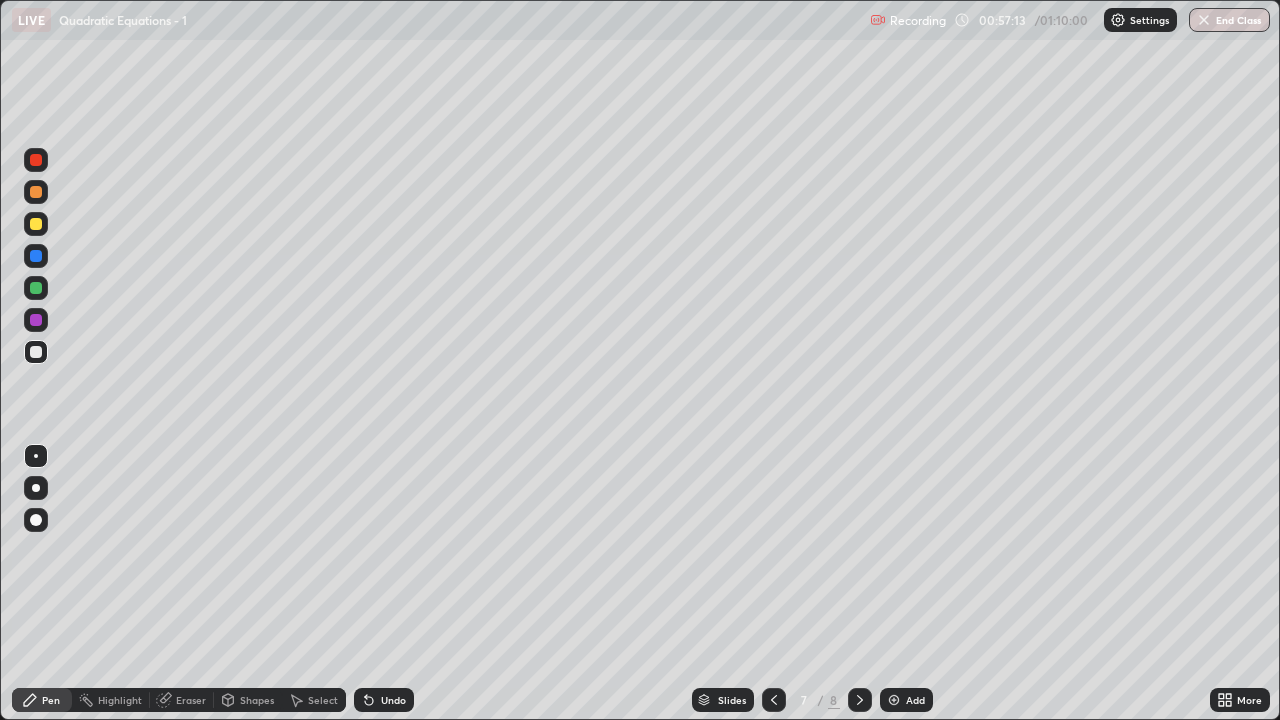 click at bounding box center [860, 700] 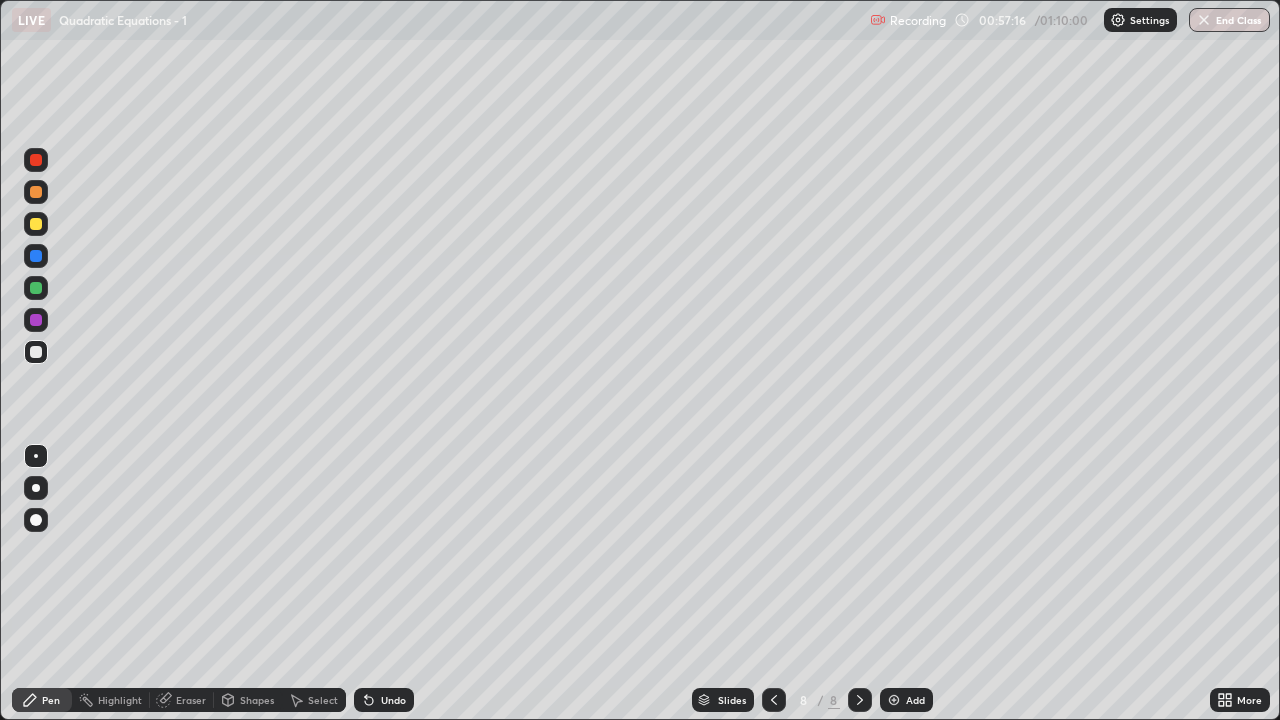 click at bounding box center [36, 224] 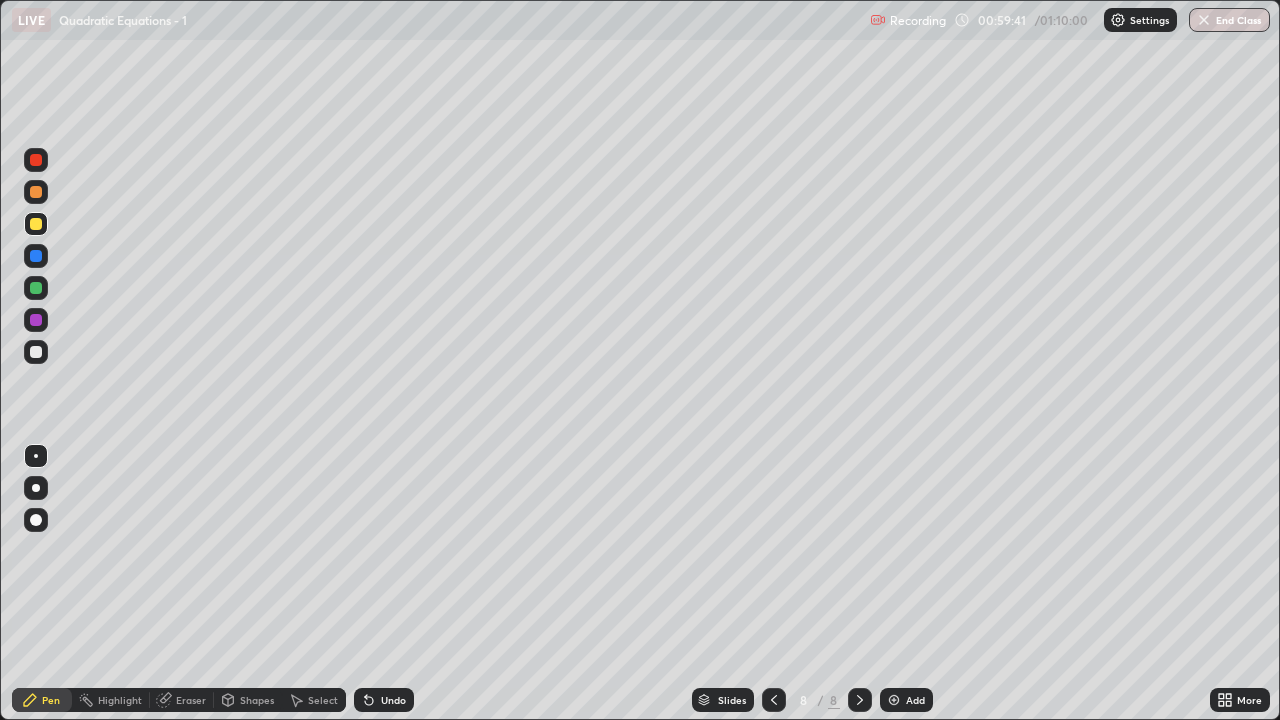 click at bounding box center (36, 352) 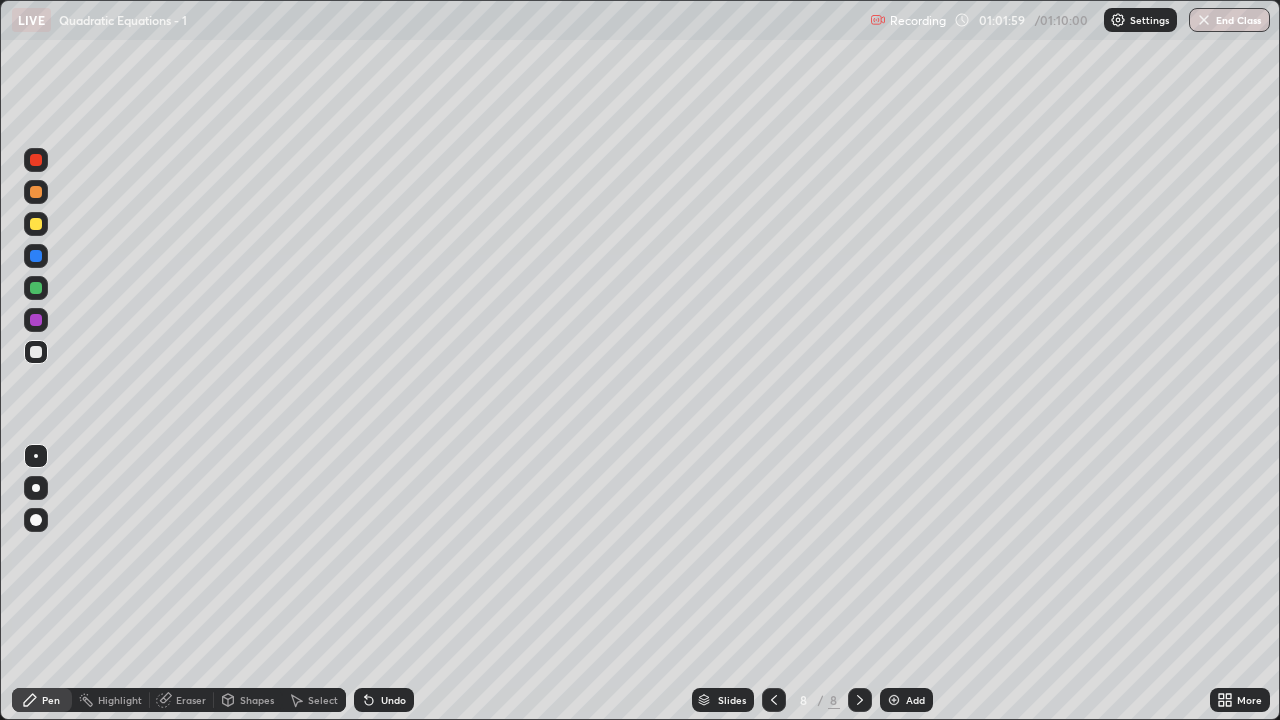 click on "Undo" at bounding box center (393, 700) 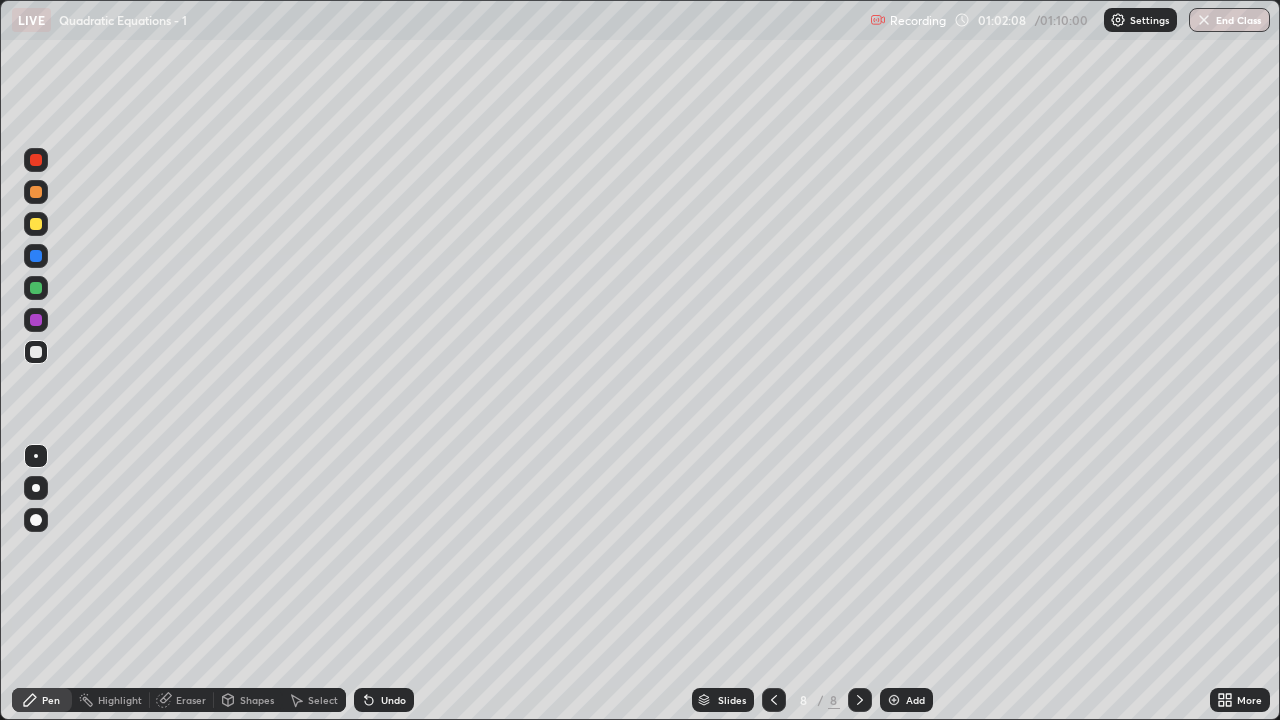 click on "Undo" at bounding box center [384, 700] 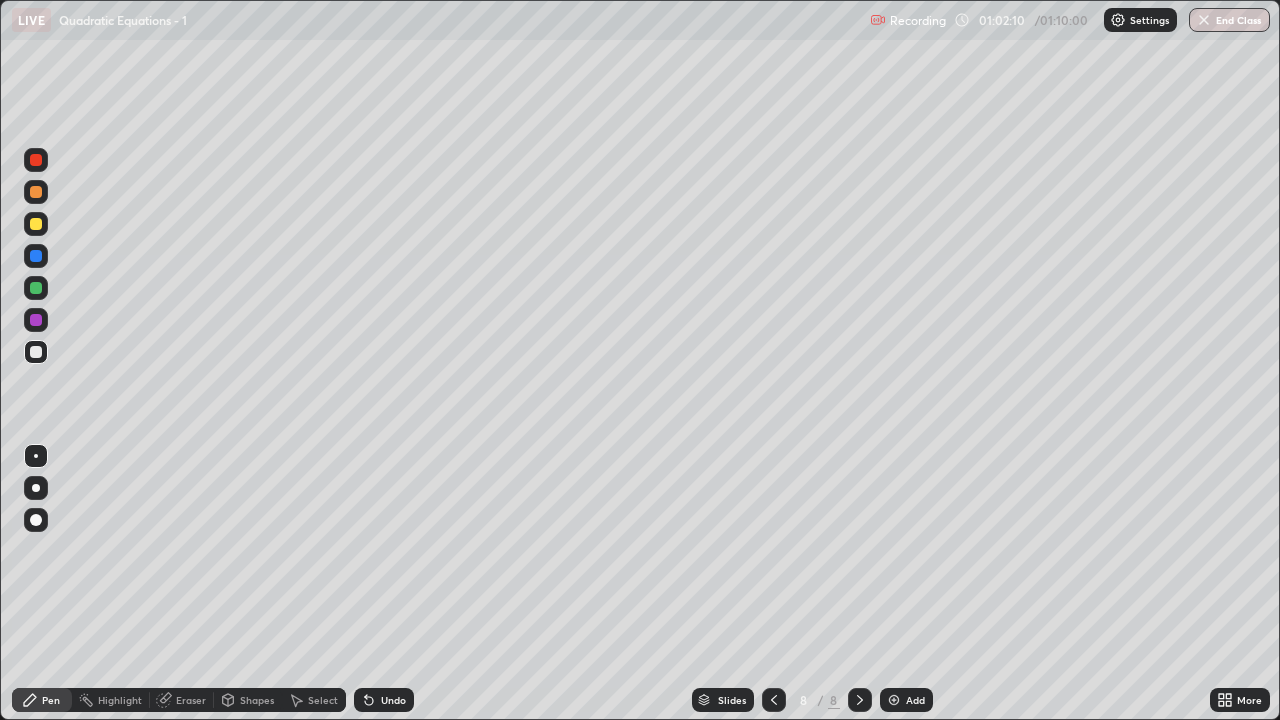 click on "Undo" at bounding box center [384, 700] 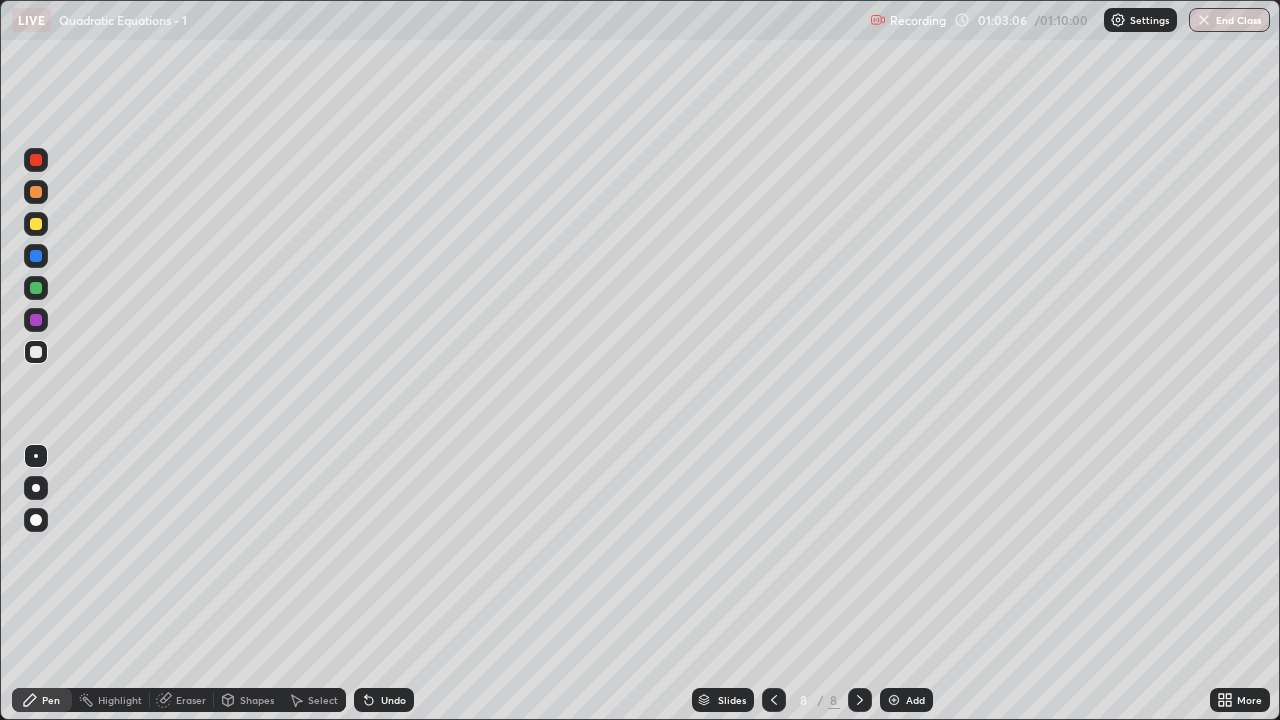 click on "Shapes" at bounding box center [257, 700] 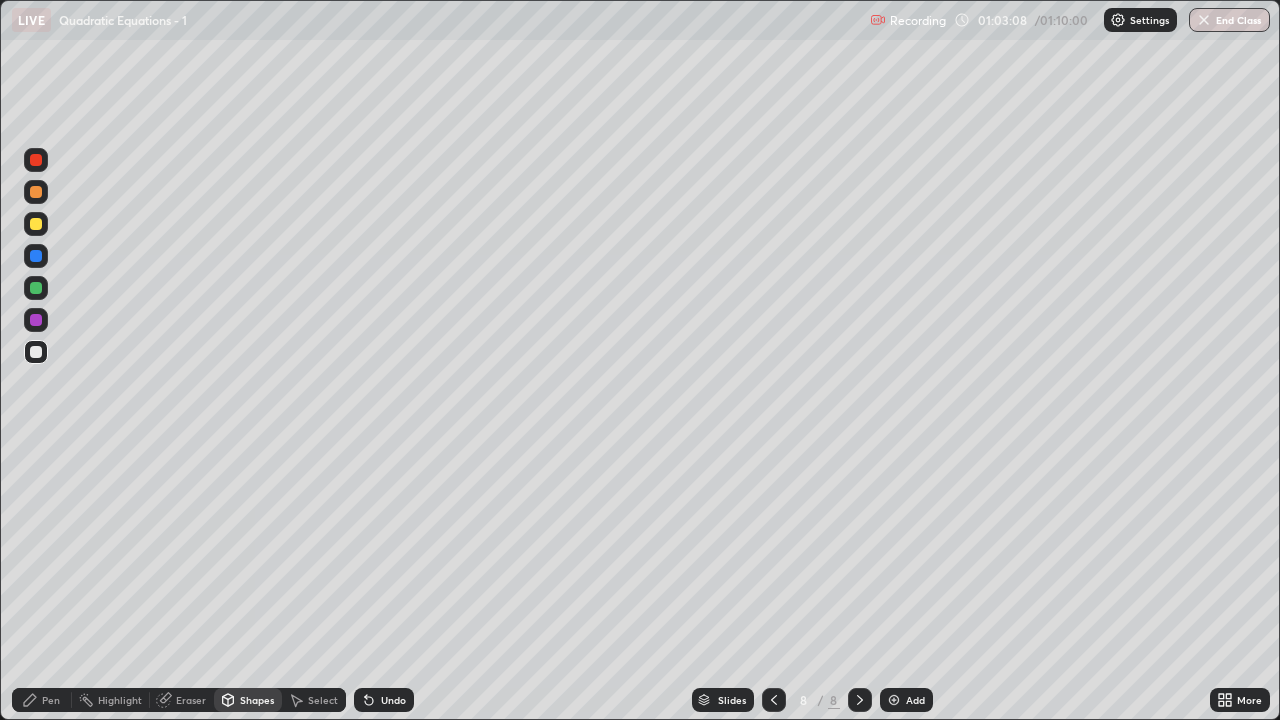 click on "Eraser" at bounding box center [191, 700] 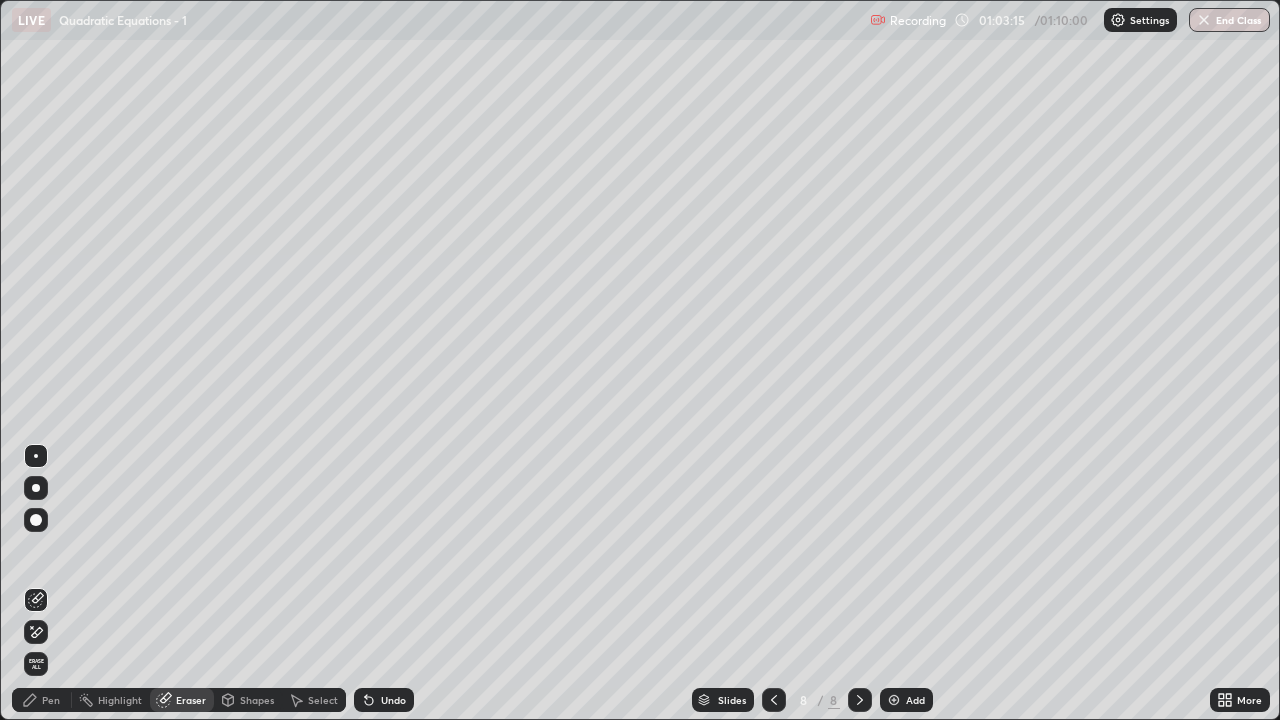 click on "Pen" at bounding box center [51, 700] 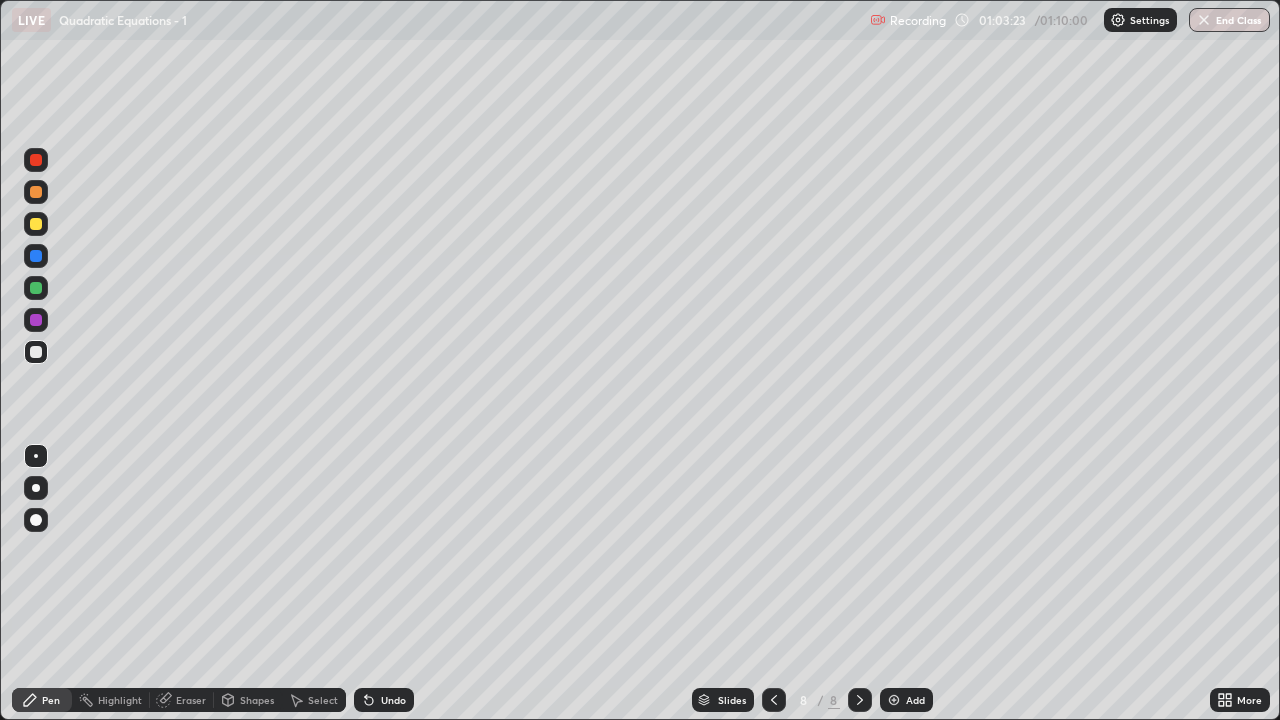 click on "Eraser" at bounding box center (191, 700) 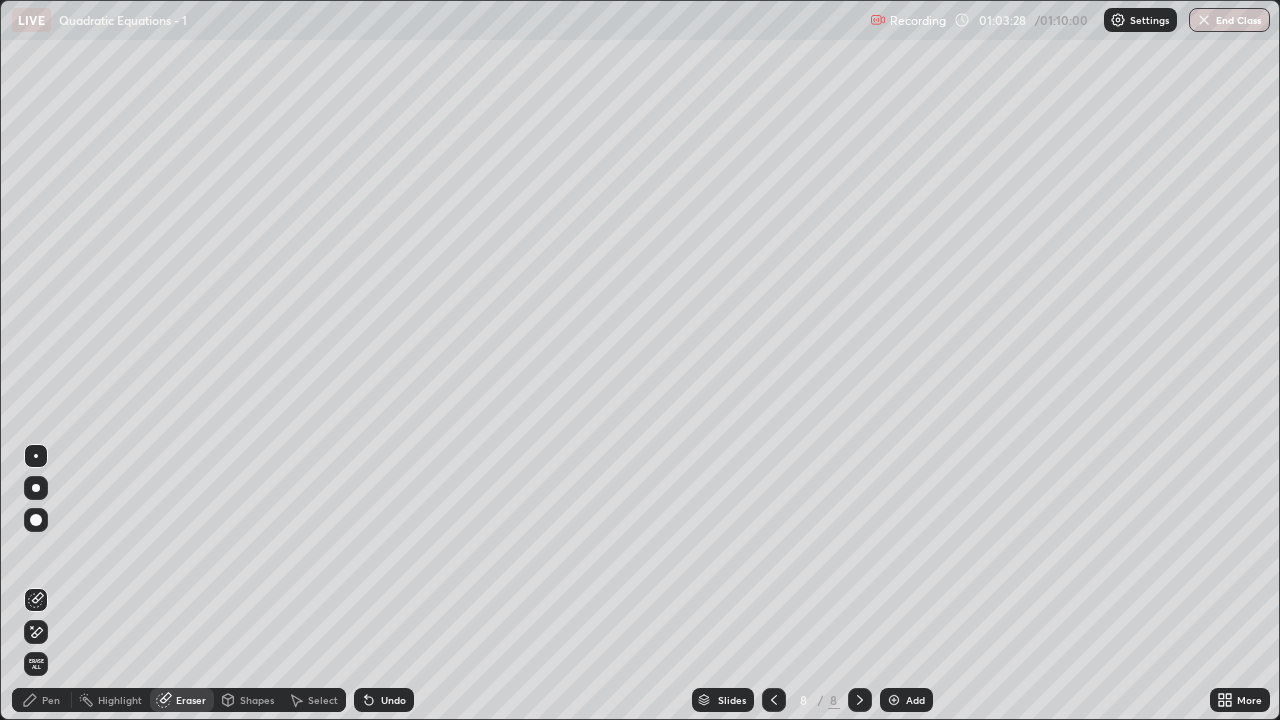 click on "Pen" at bounding box center [51, 700] 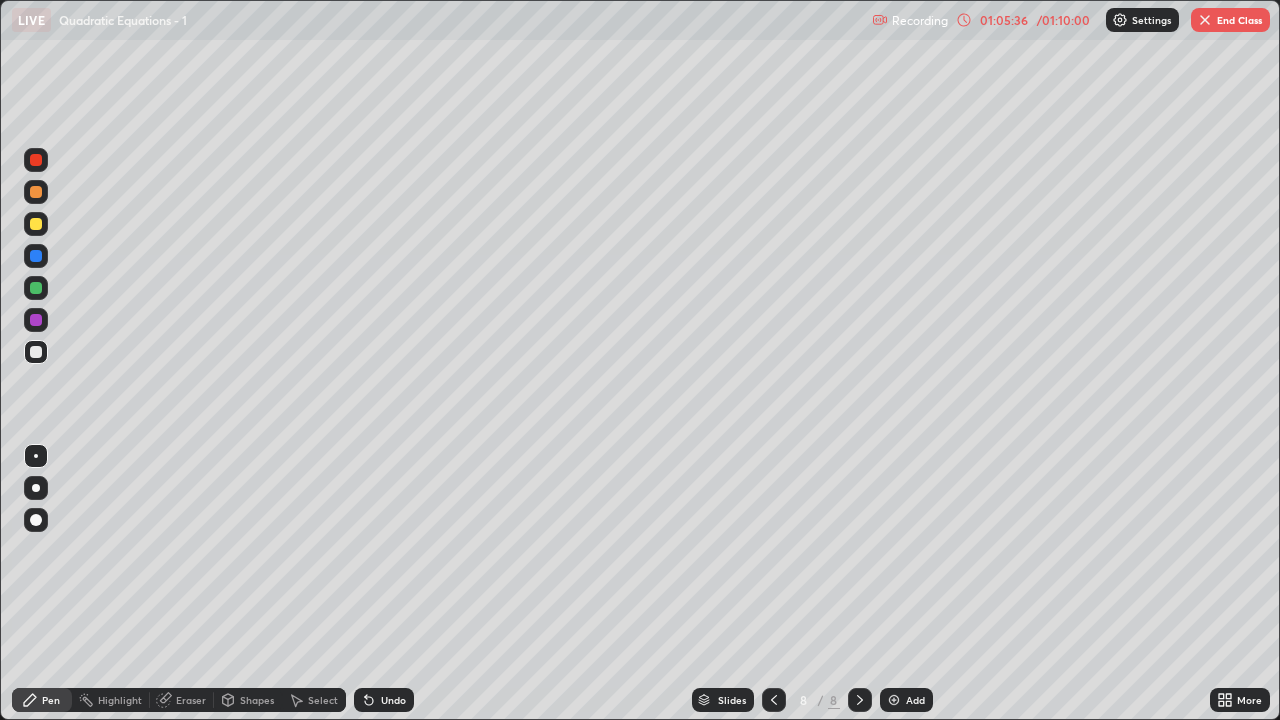 click on "End Class" at bounding box center (1230, 20) 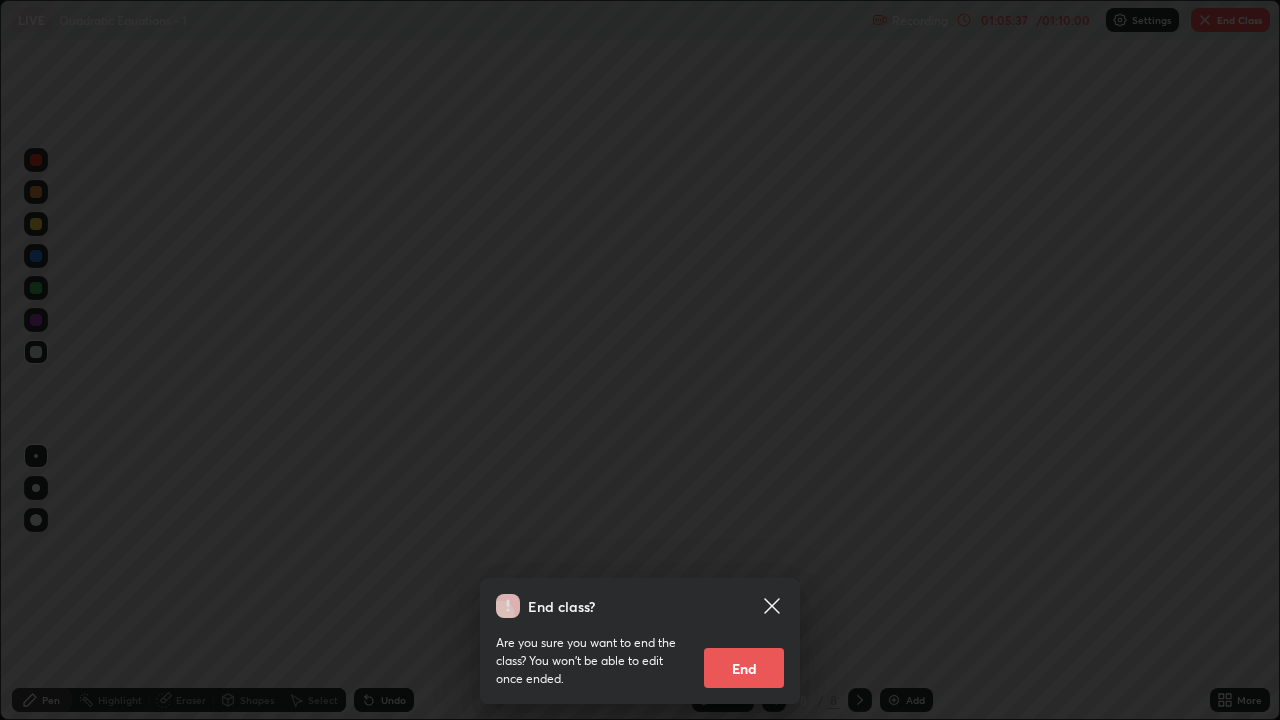 click on "End" at bounding box center (744, 668) 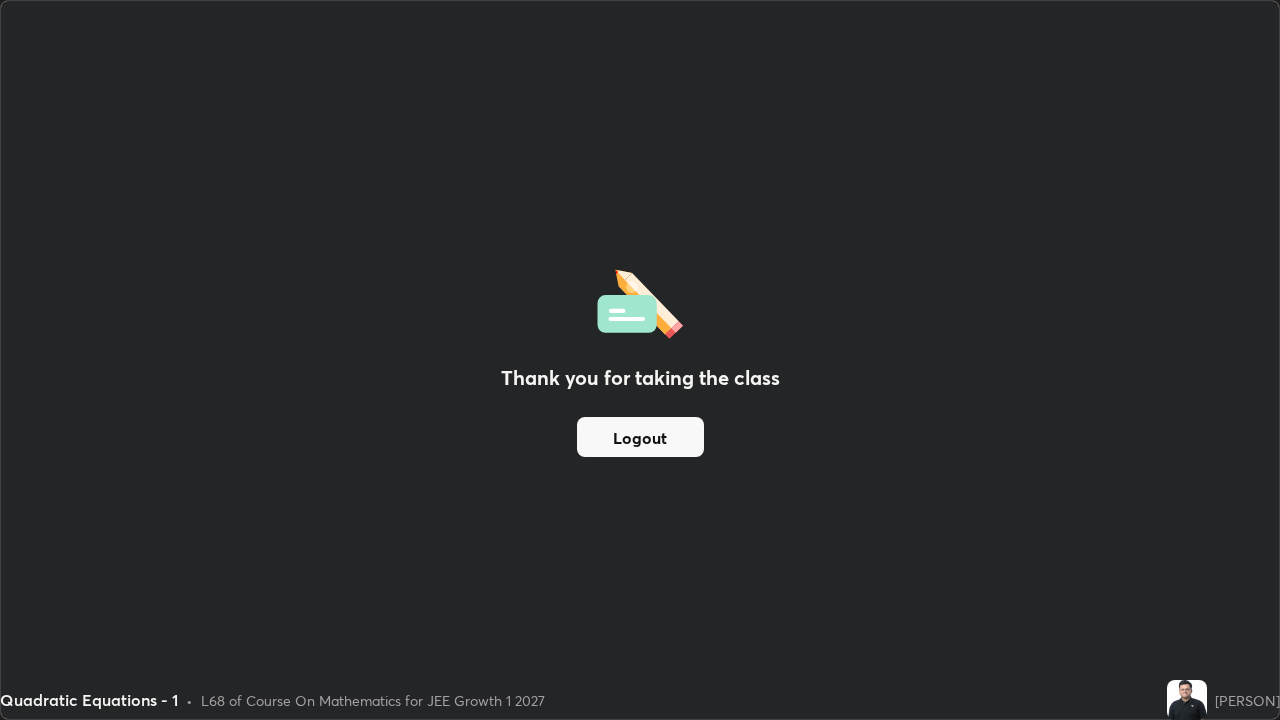 click on "Logout" at bounding box center (640, 437) 